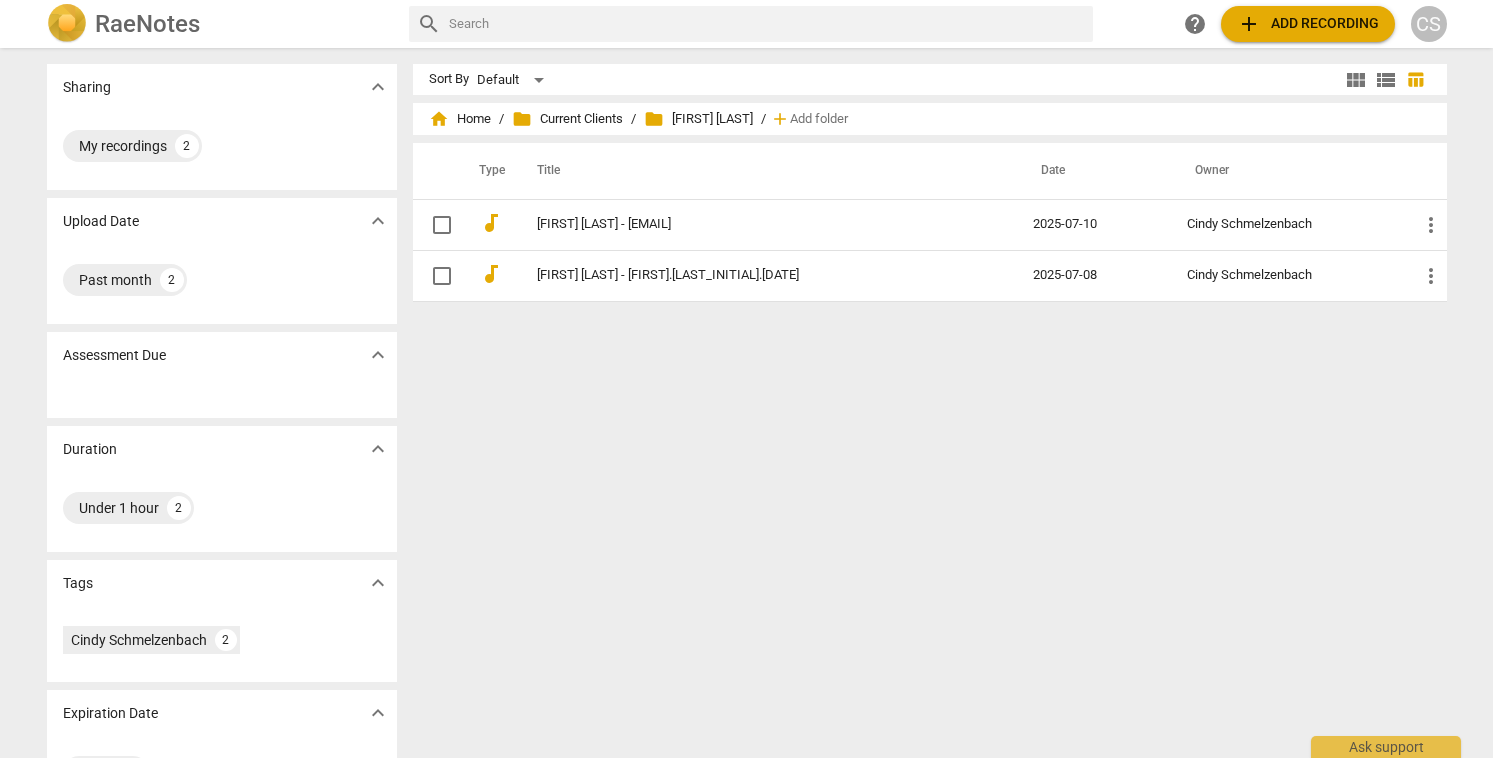 scroll, scrollTop: 0, scrollLeft: 0, axis: both 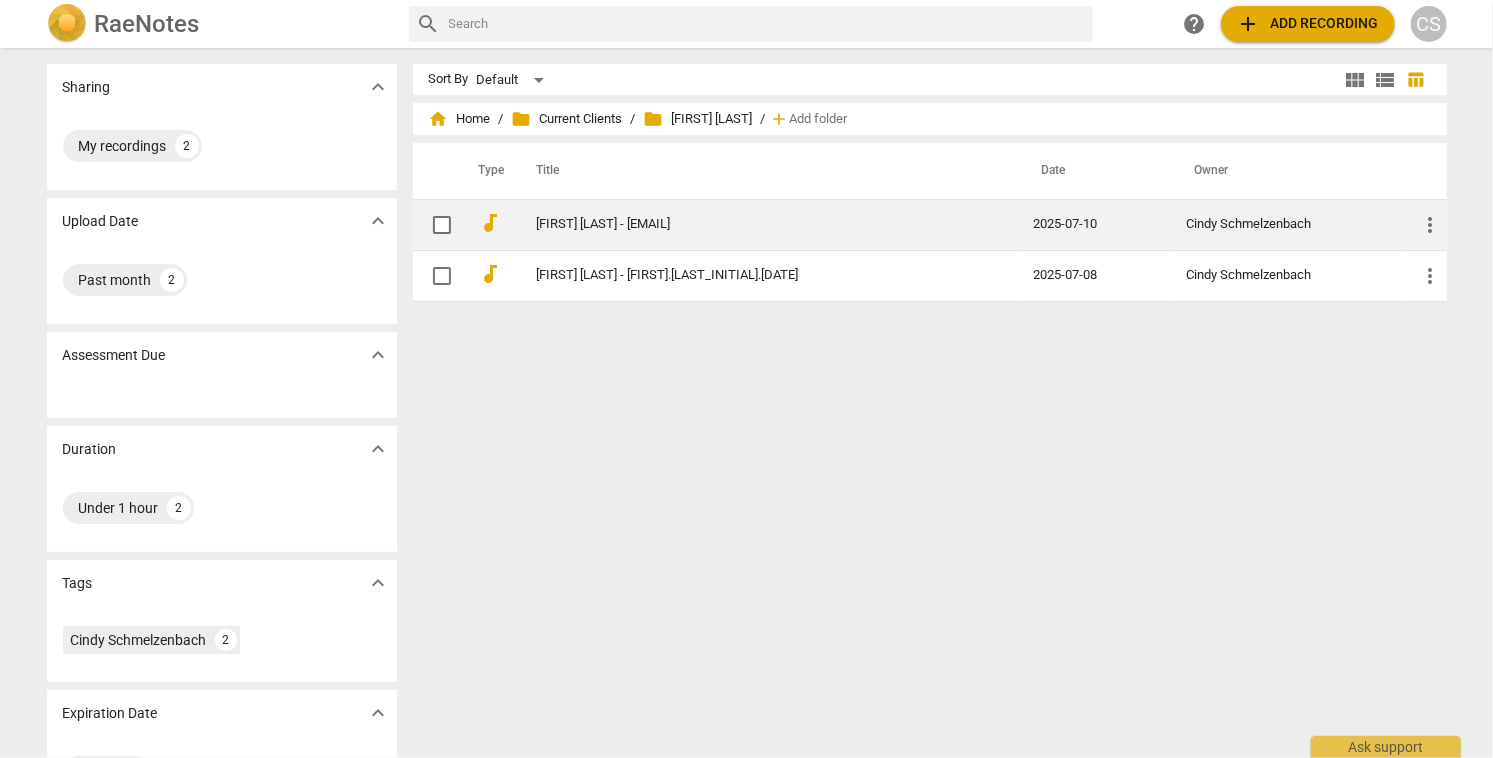 click on "[FIRST] [LAST] - [EMAIL]" at bounding box center (749, 224) 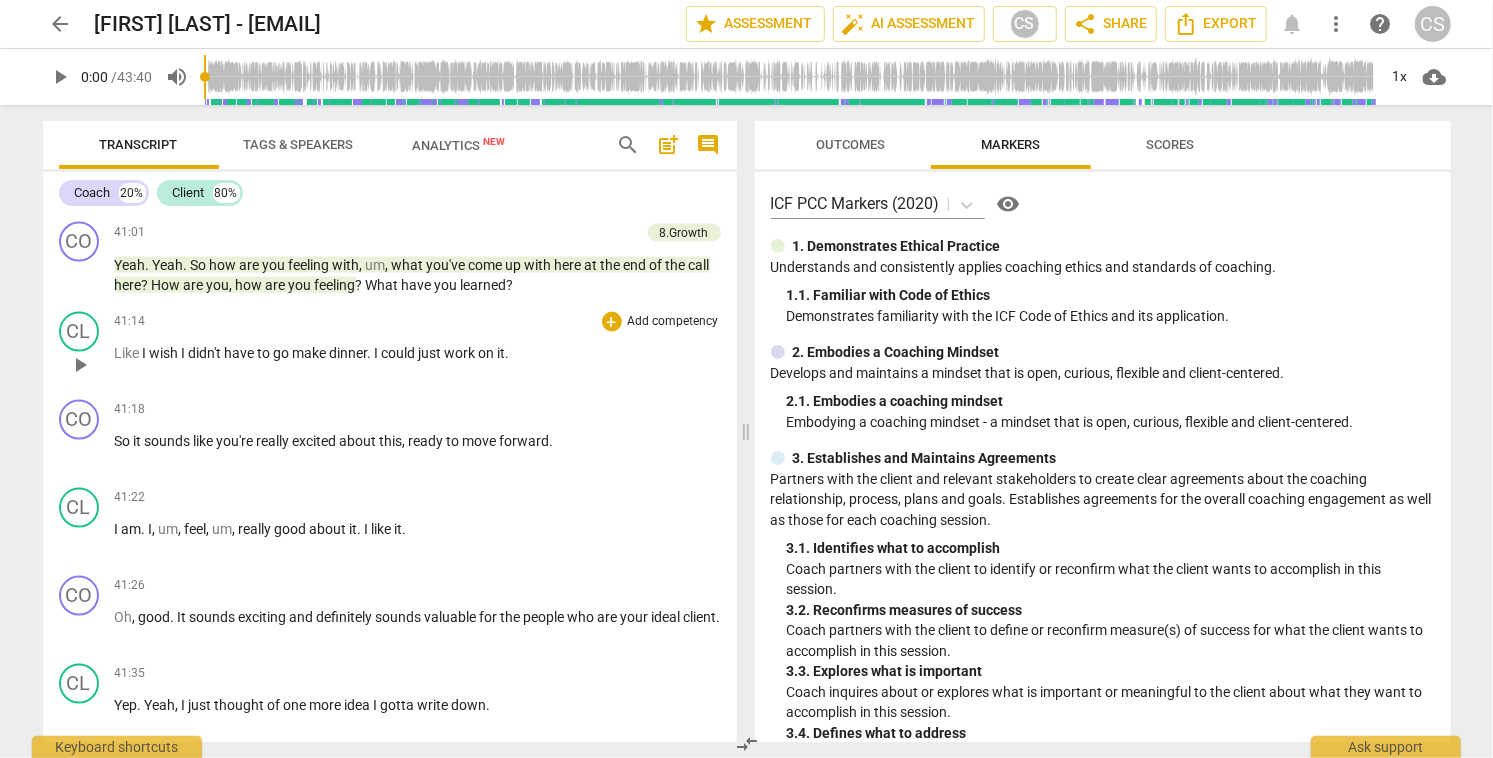 scroll, scrollTop: 15175, scrollLeft: 0, axis: vertical 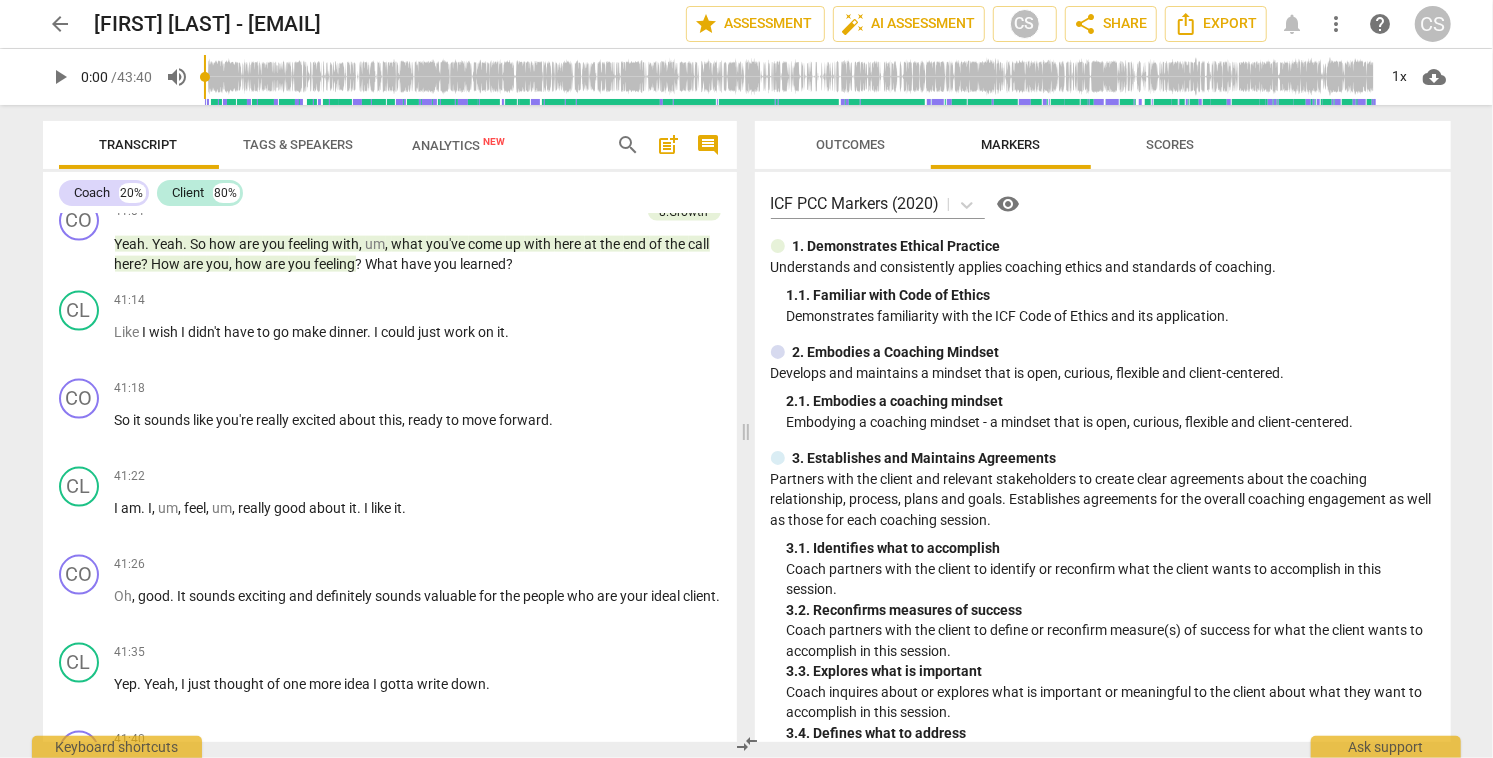 click on "search" at bounding box center [629, 145] 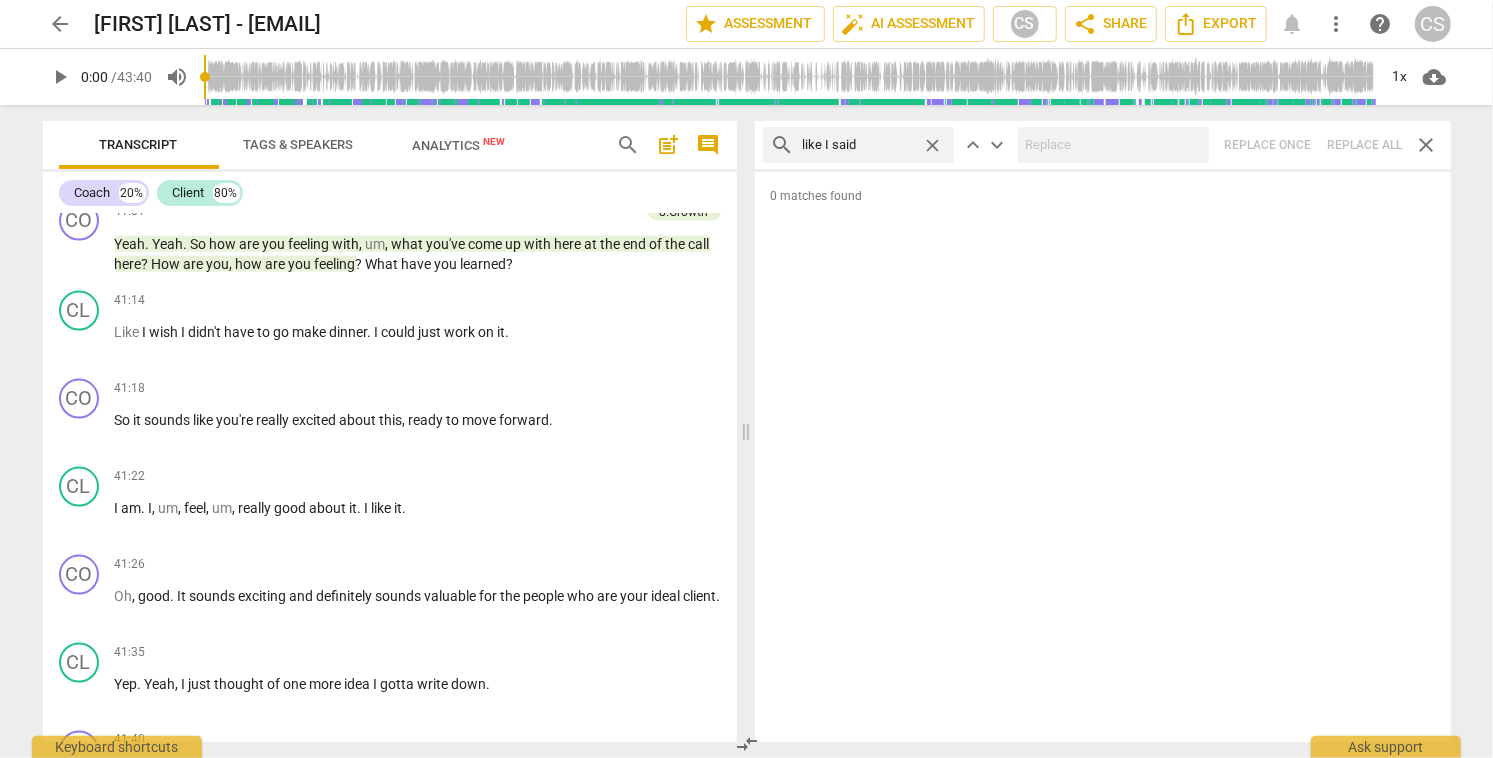 type on "like I said" 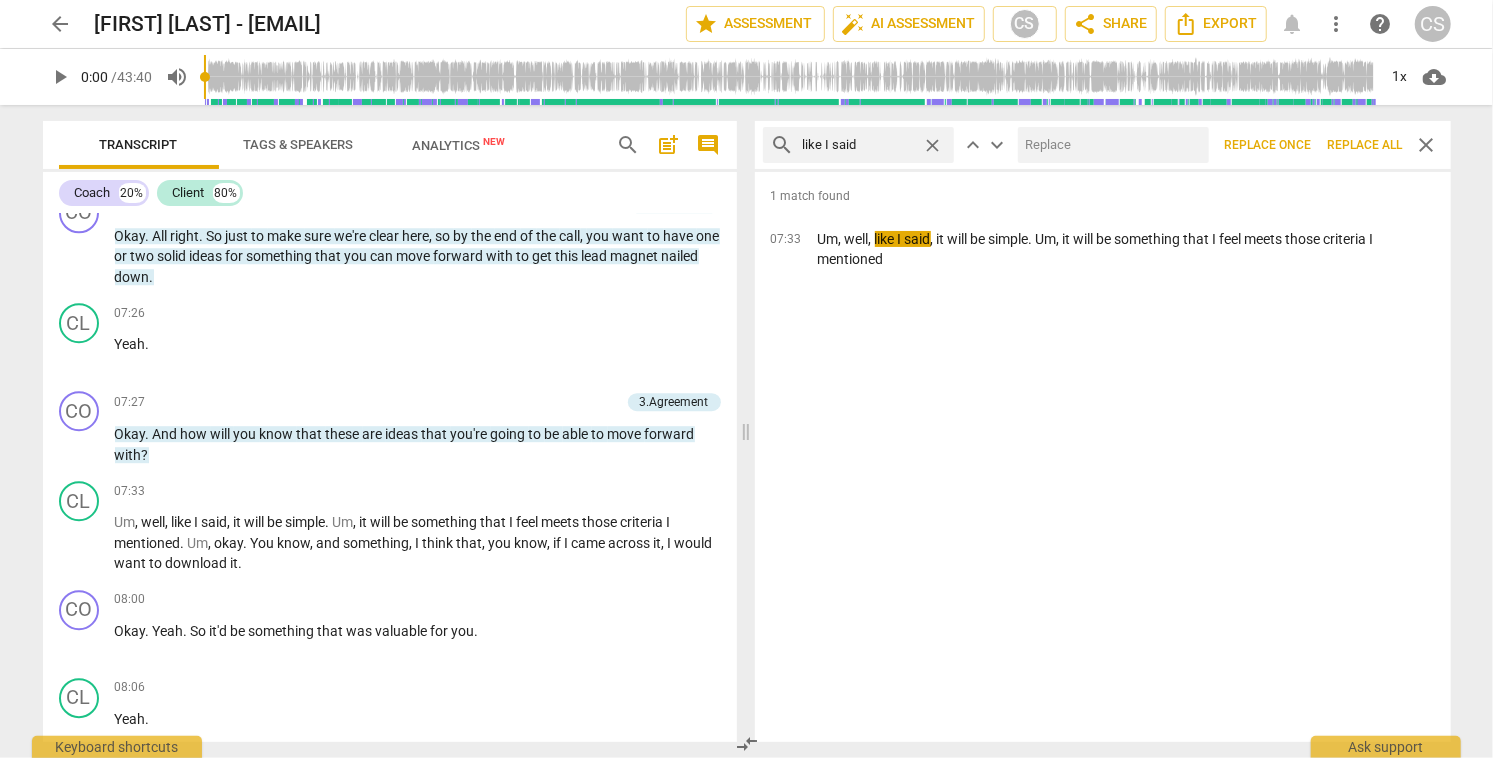 scroll, scrollTop: 3365, scrollLeft: 0, axis: vertical 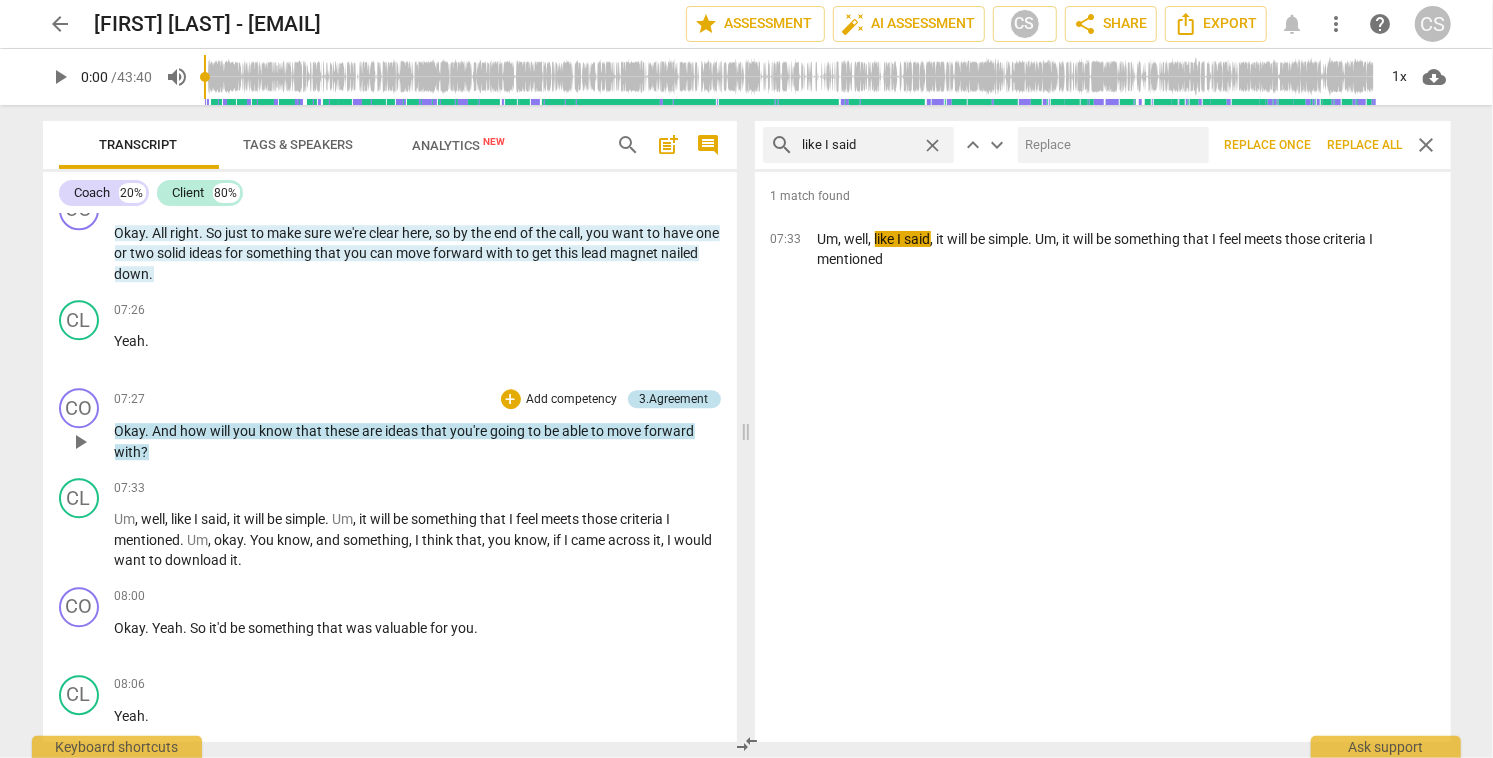 click on "3.Agreement" at bounding box center (674, 399) 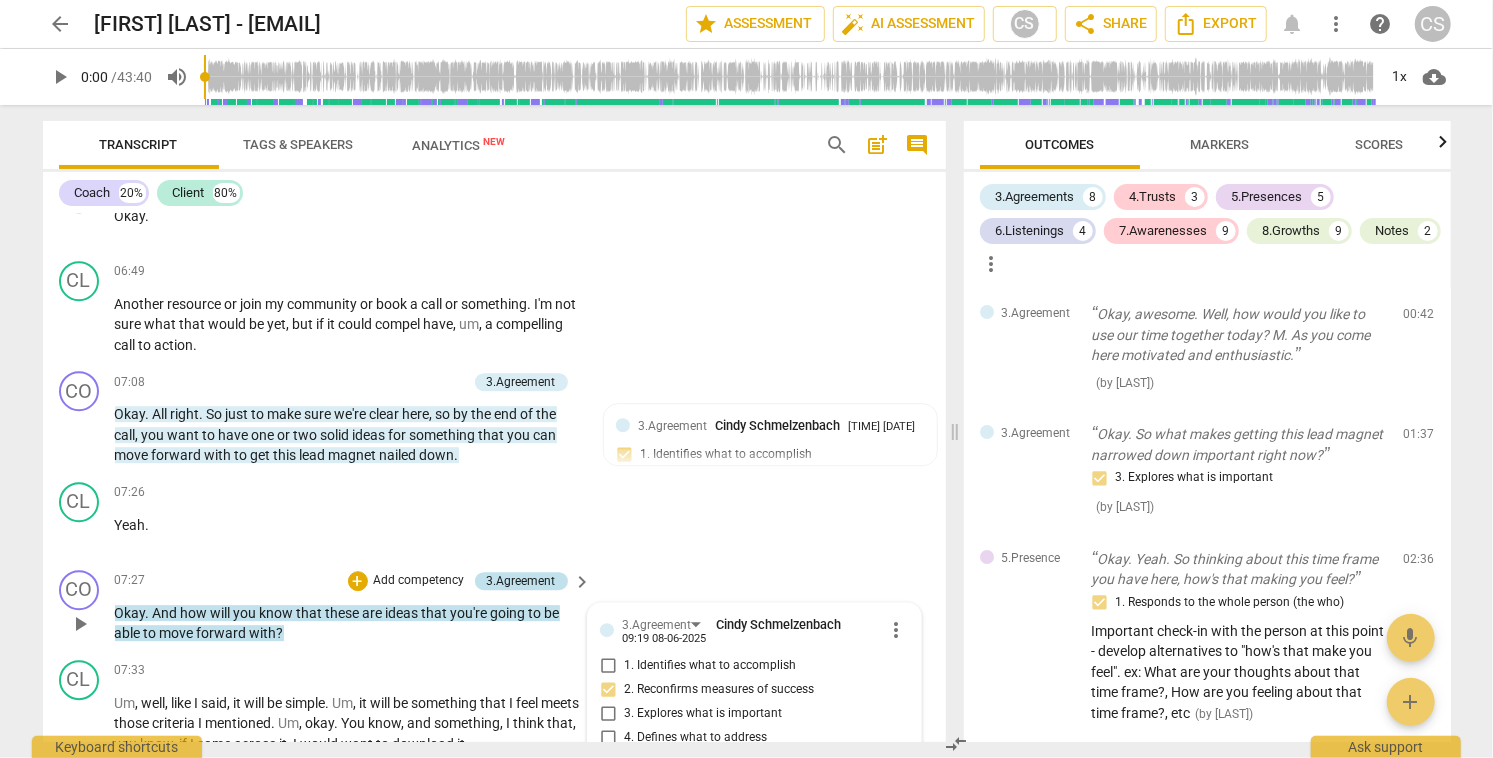 scroll, scrollTop: 3546, scrollLeft: 0, axis: vertical 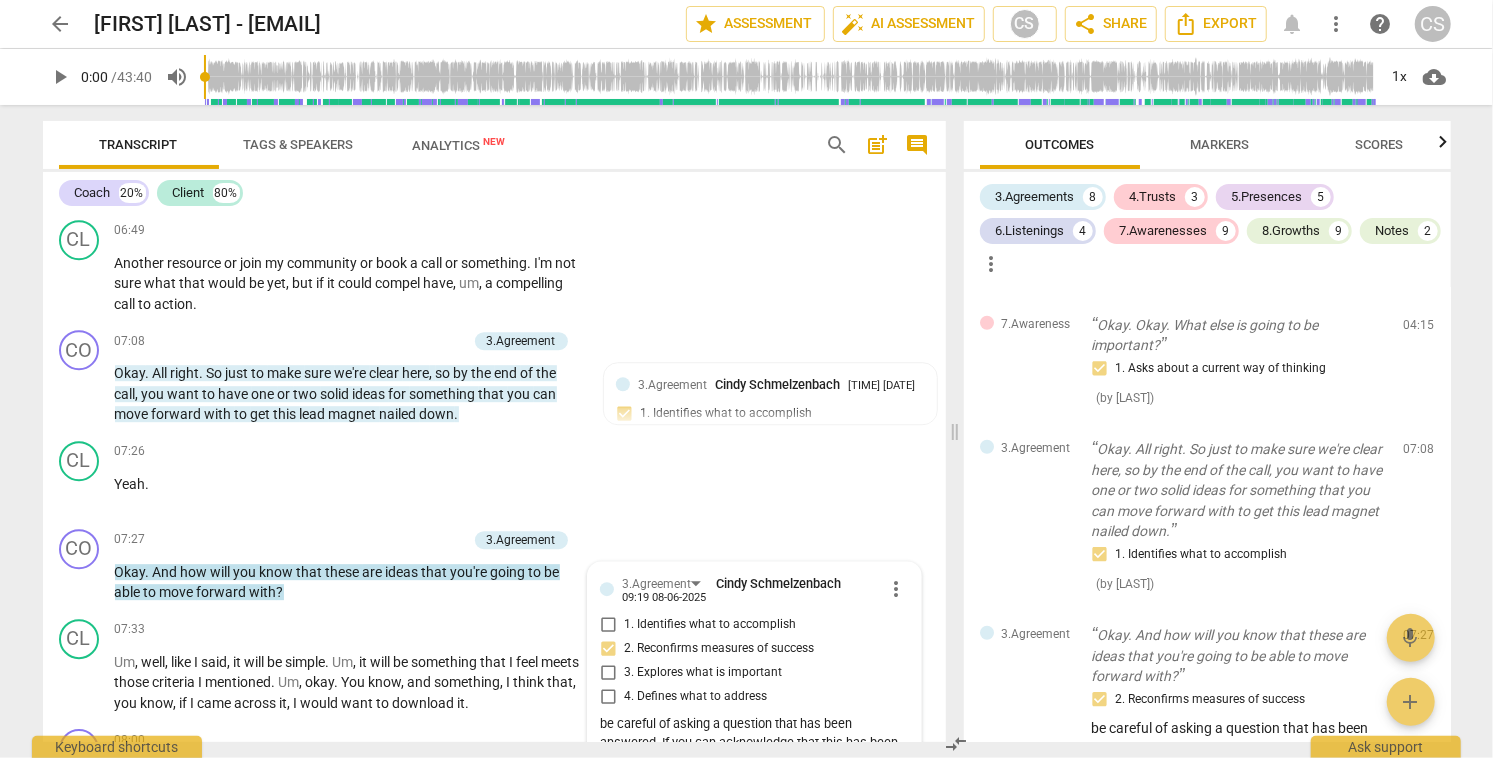 click on "Markers" at bounding box center [1219, 144] 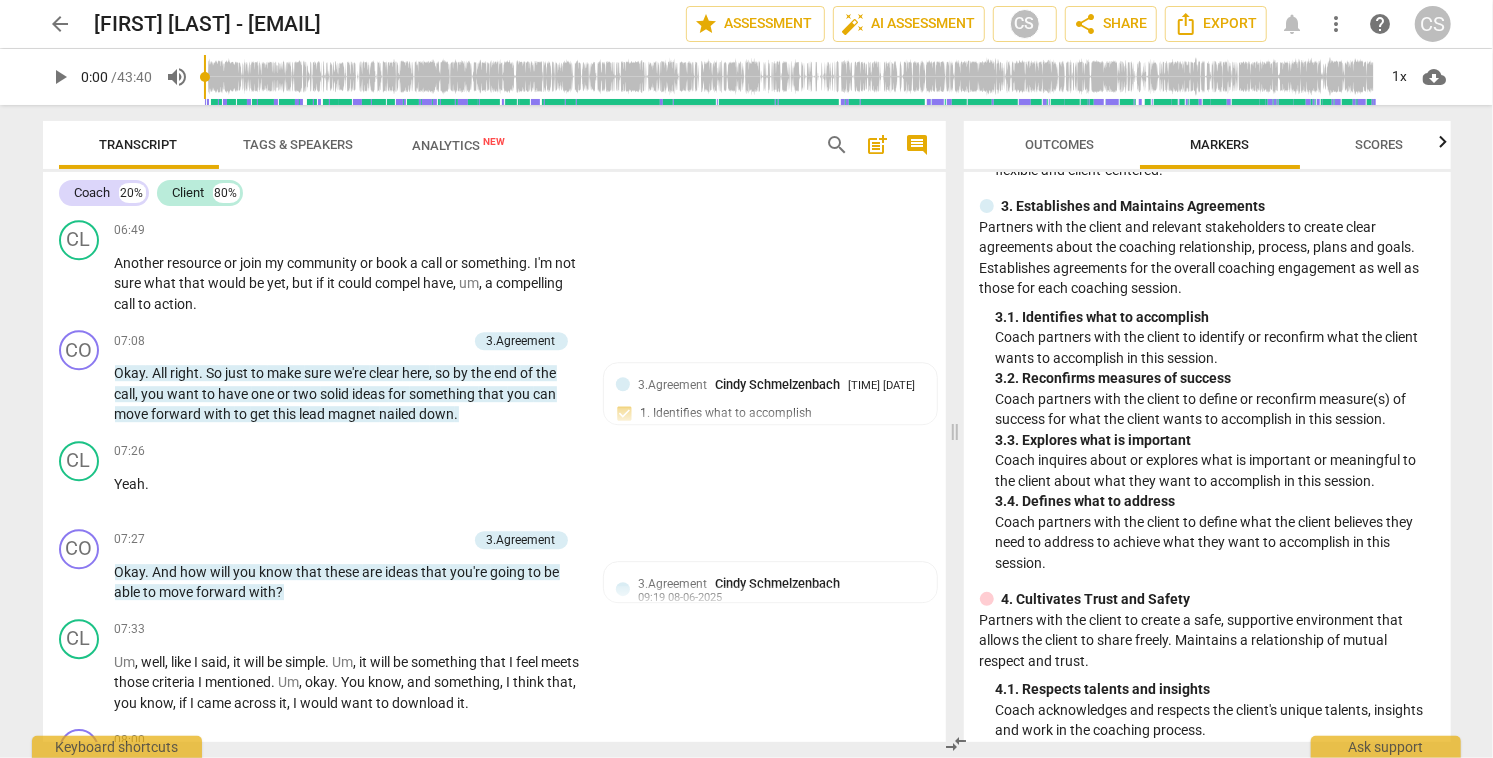 scroll, scrollTop: 336, scrollLeft: 0, axis: vertical 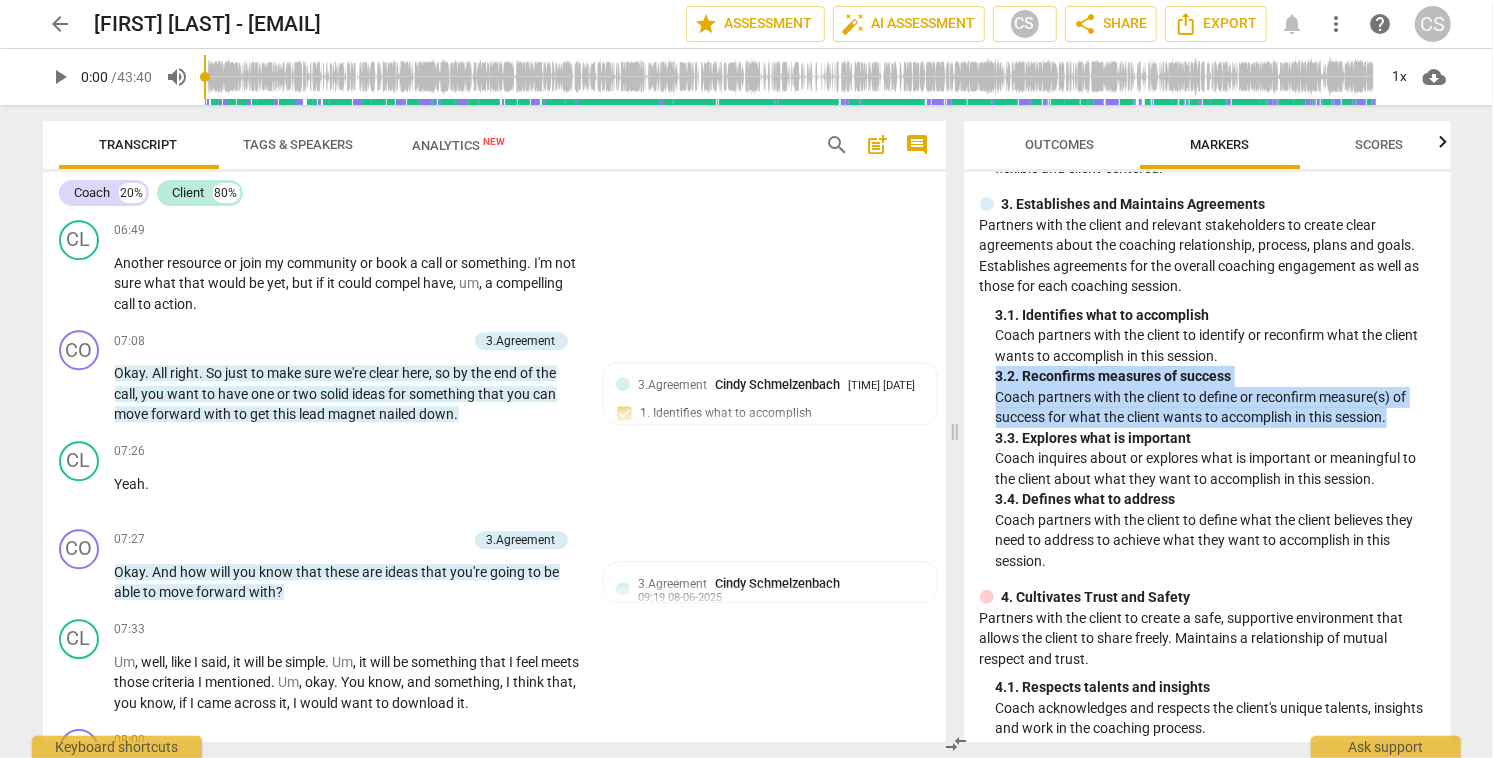 drag, startPoint x: 997, startPoint y: 374, endPoint x: 1400, endPoint y: 420, distance: 405.61682 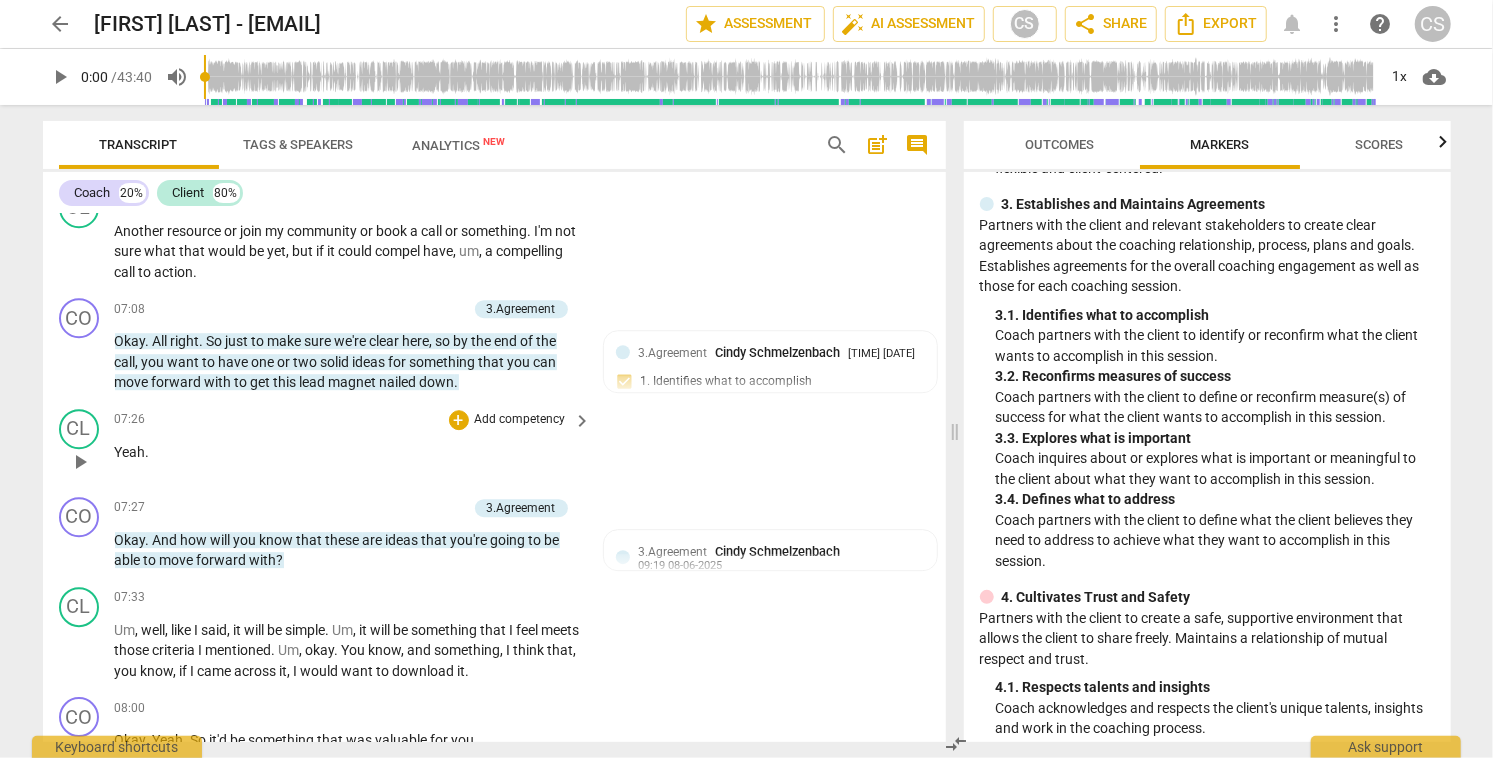 scroll, scrollTop: 3434, scrollLeft: 0, axis: vertical 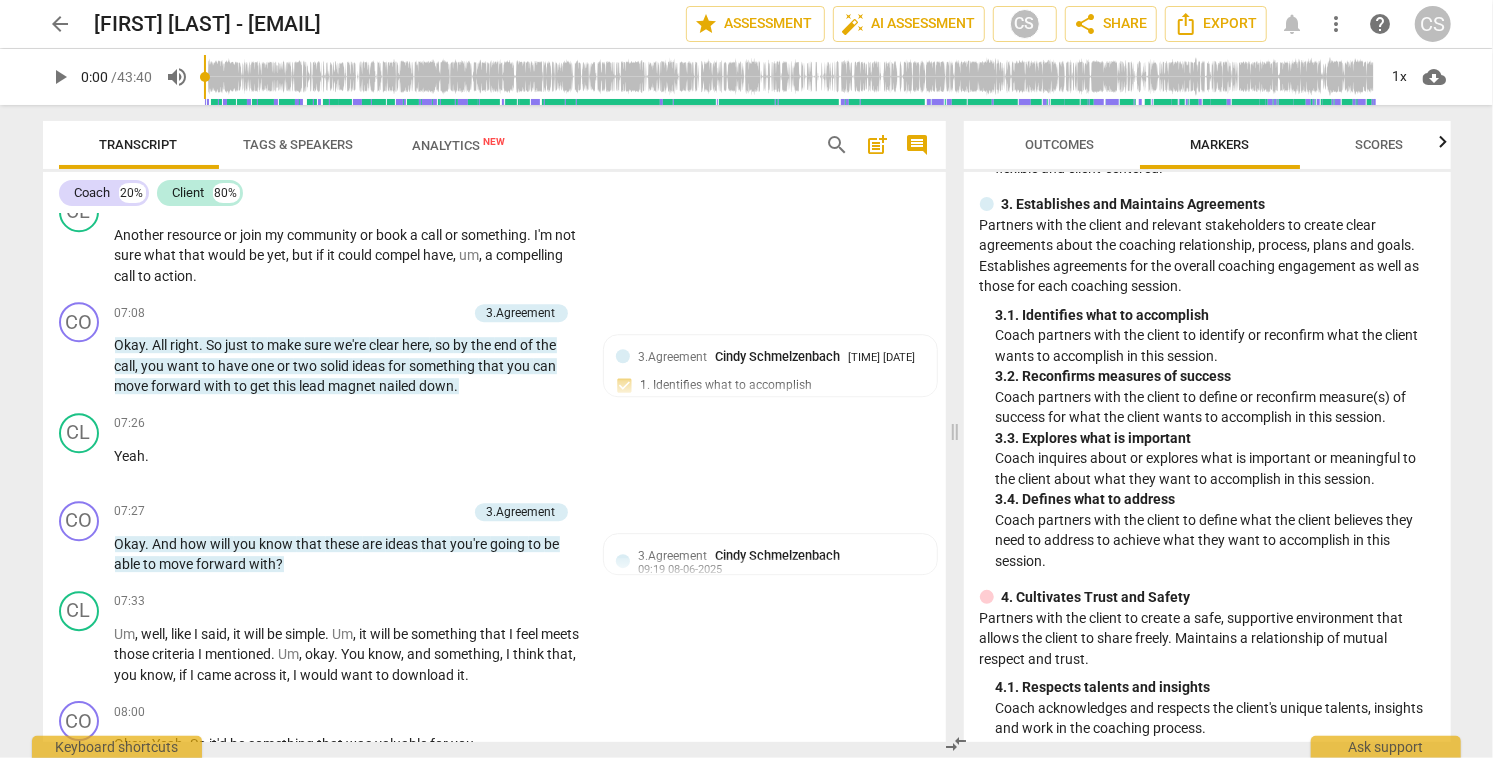 click on "Outcomes" at bounding box center (1059, 144) 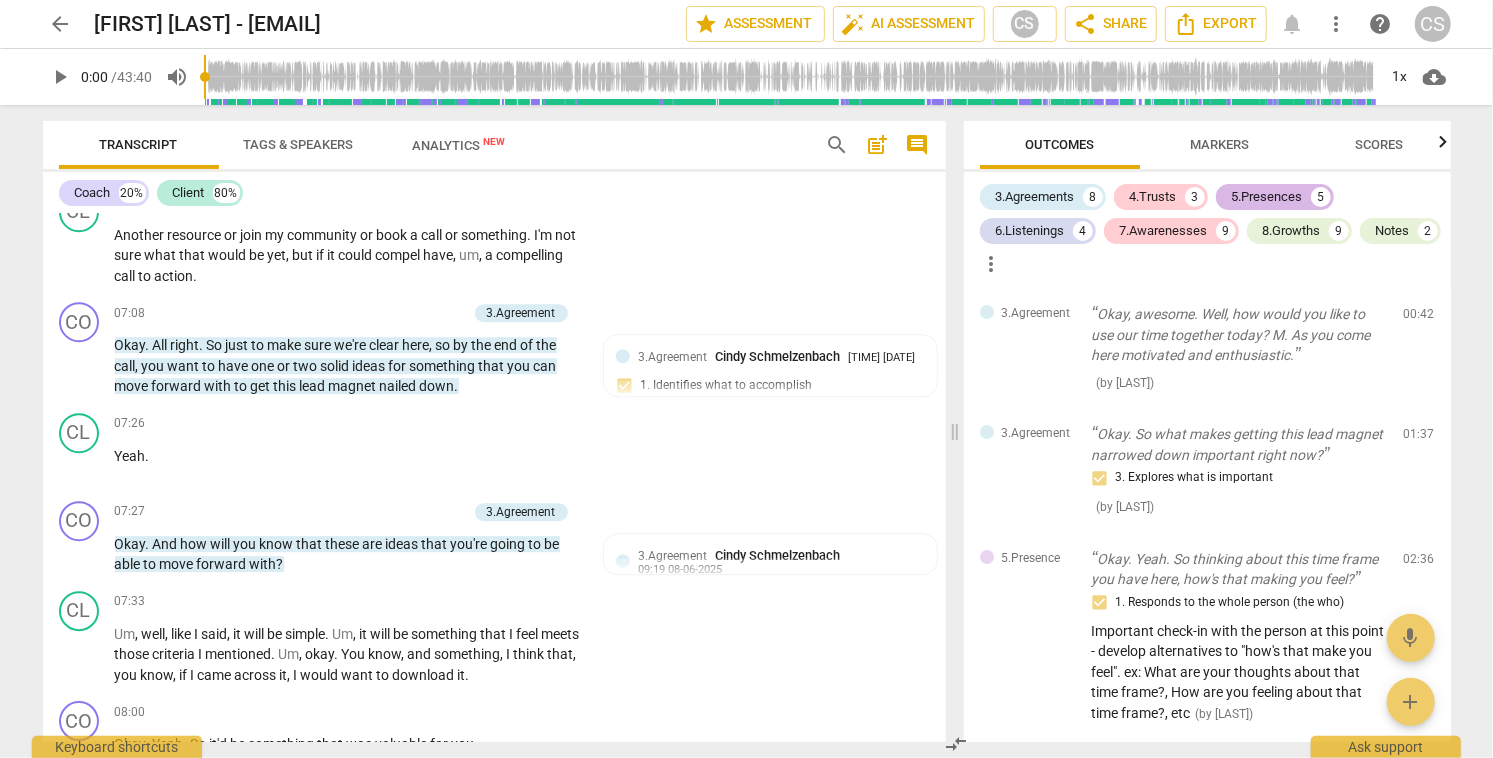 click on "5.Presences" at bounding box center (1267, 197) 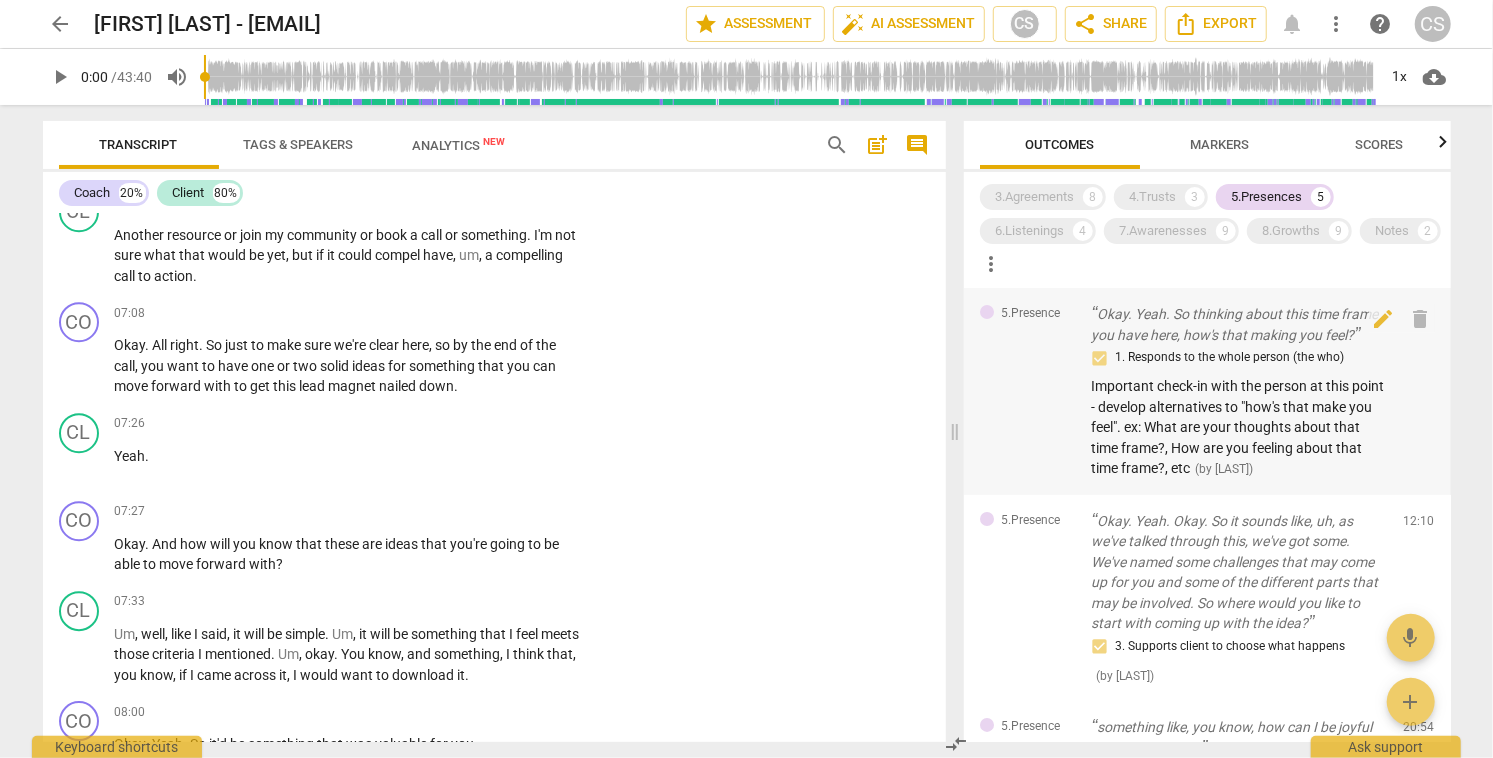 click on "Okay. Yeah. So thinking about this time frame you have here, how's that making you feel?" at bounding box center [1240, 324] 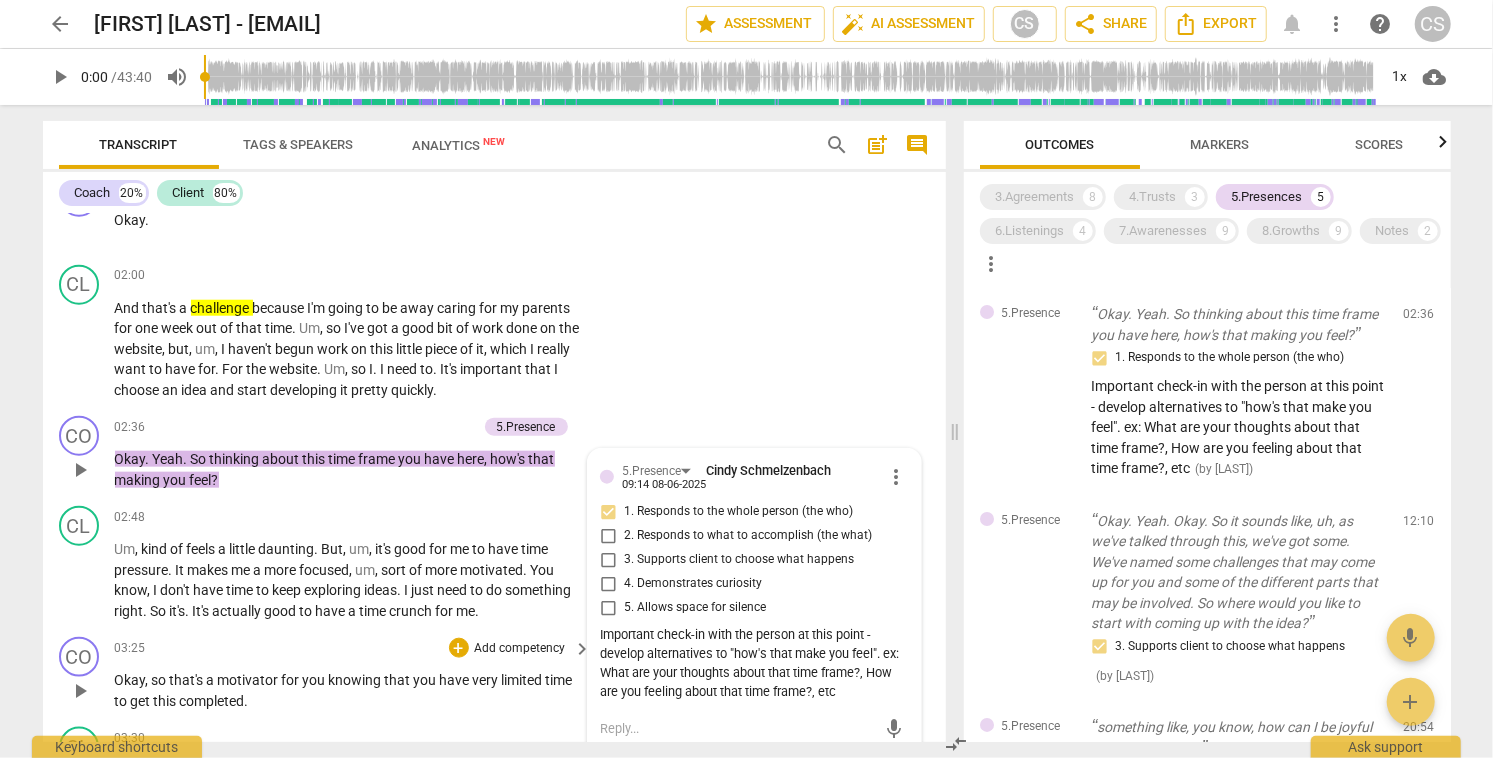 scroll, scrollTop: 1232, scrollLeft: 0, axis: vertical 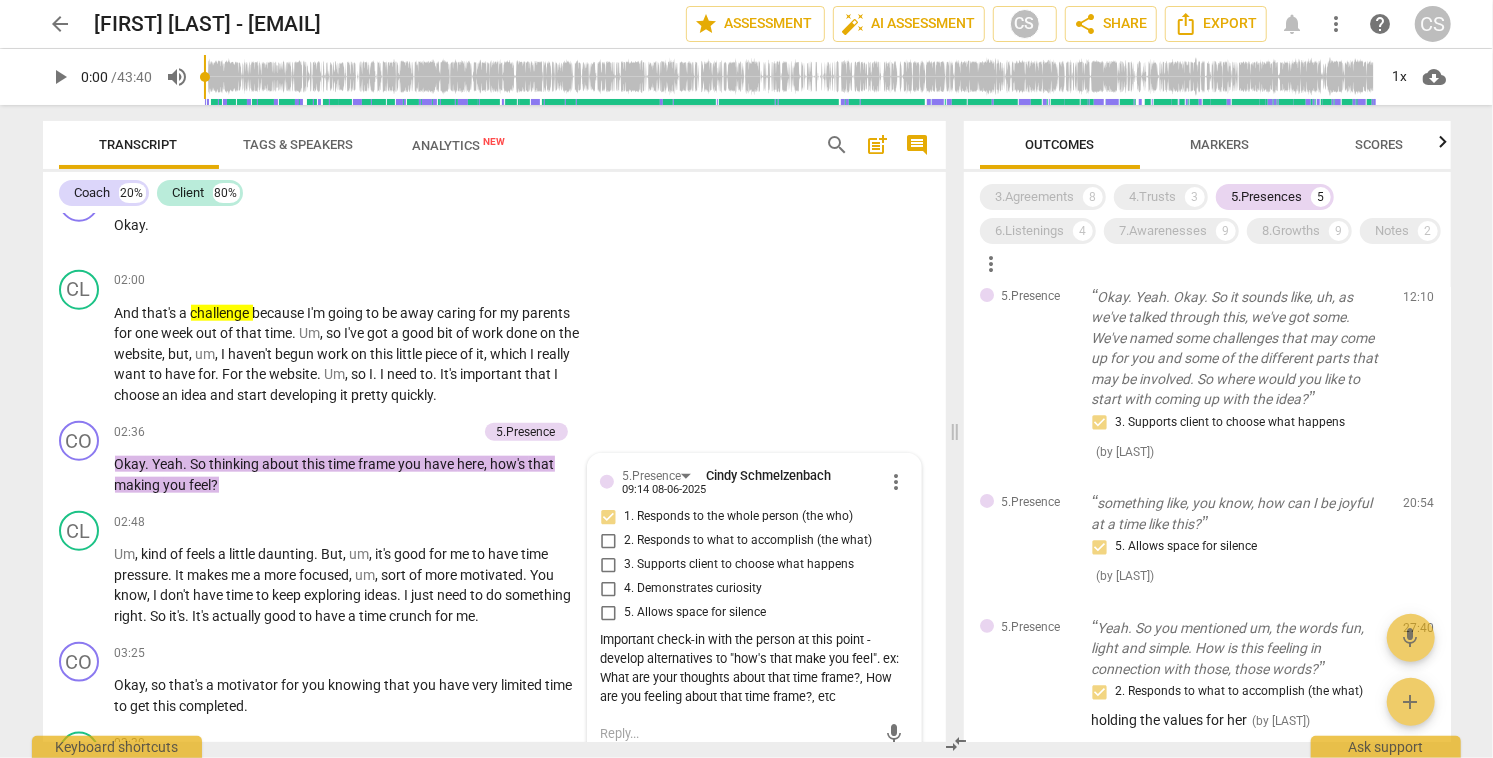 click on "Okay. Yeah. Okay. So it sounds like, uh, as we've talked through this, we've got some. We've named some challenges that may come up for you and some of the different parts that may be involved. So where would you like to start with coming up with the idea?" at bounding box center (1240, 348) 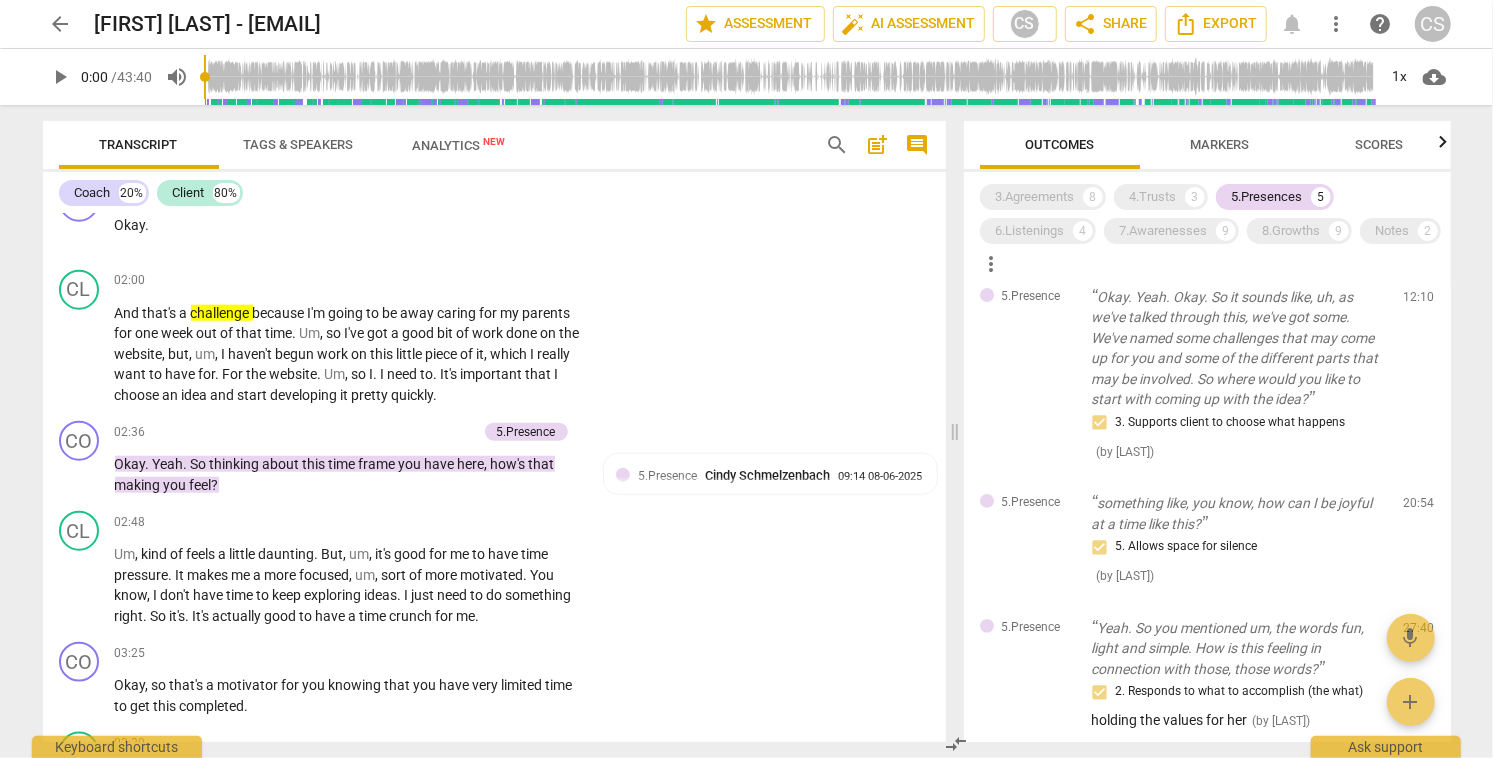 scroll, scrollTop: 6313, scrollLeft: 0, axis: vertical 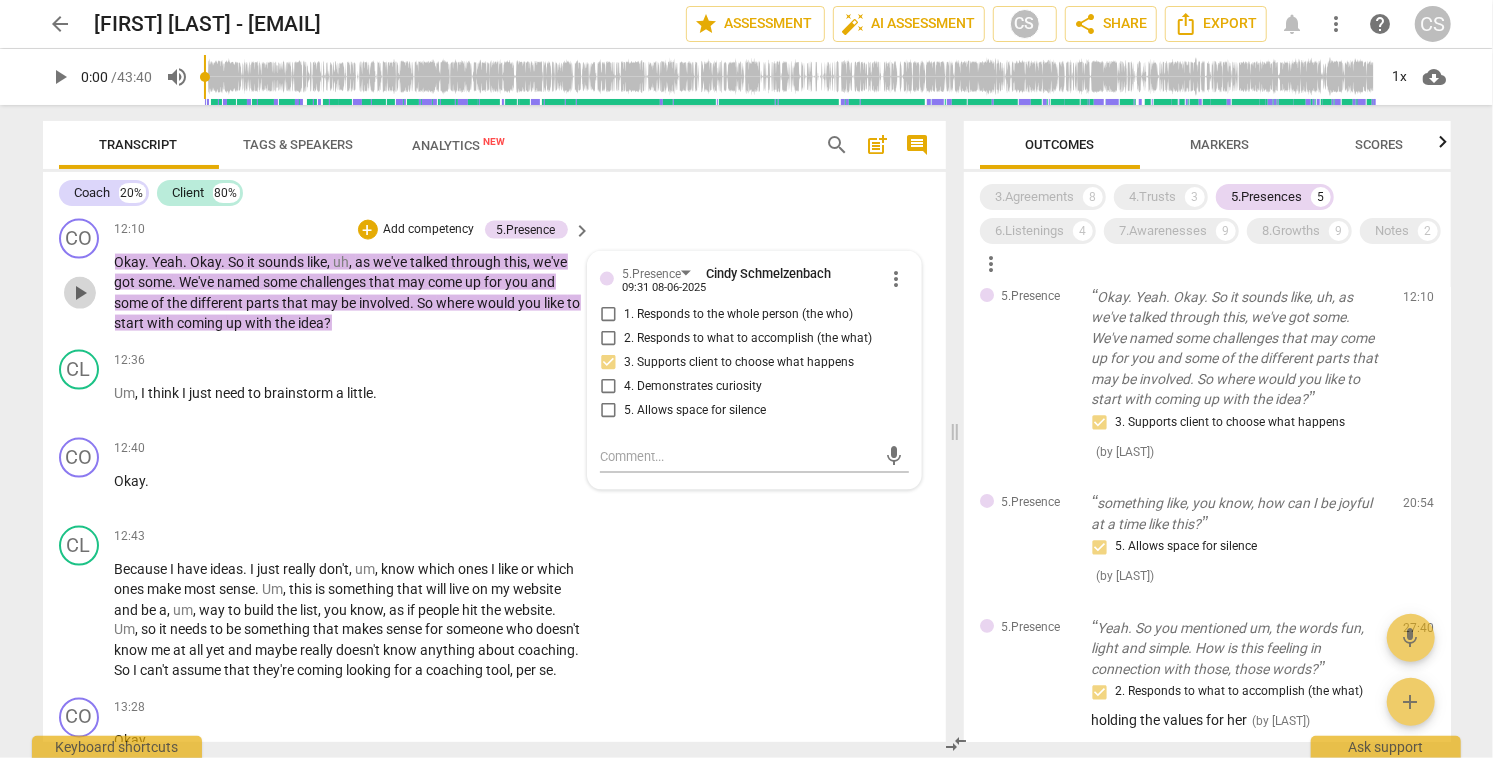click on "play_arrow" at bounding box center [80, 293] 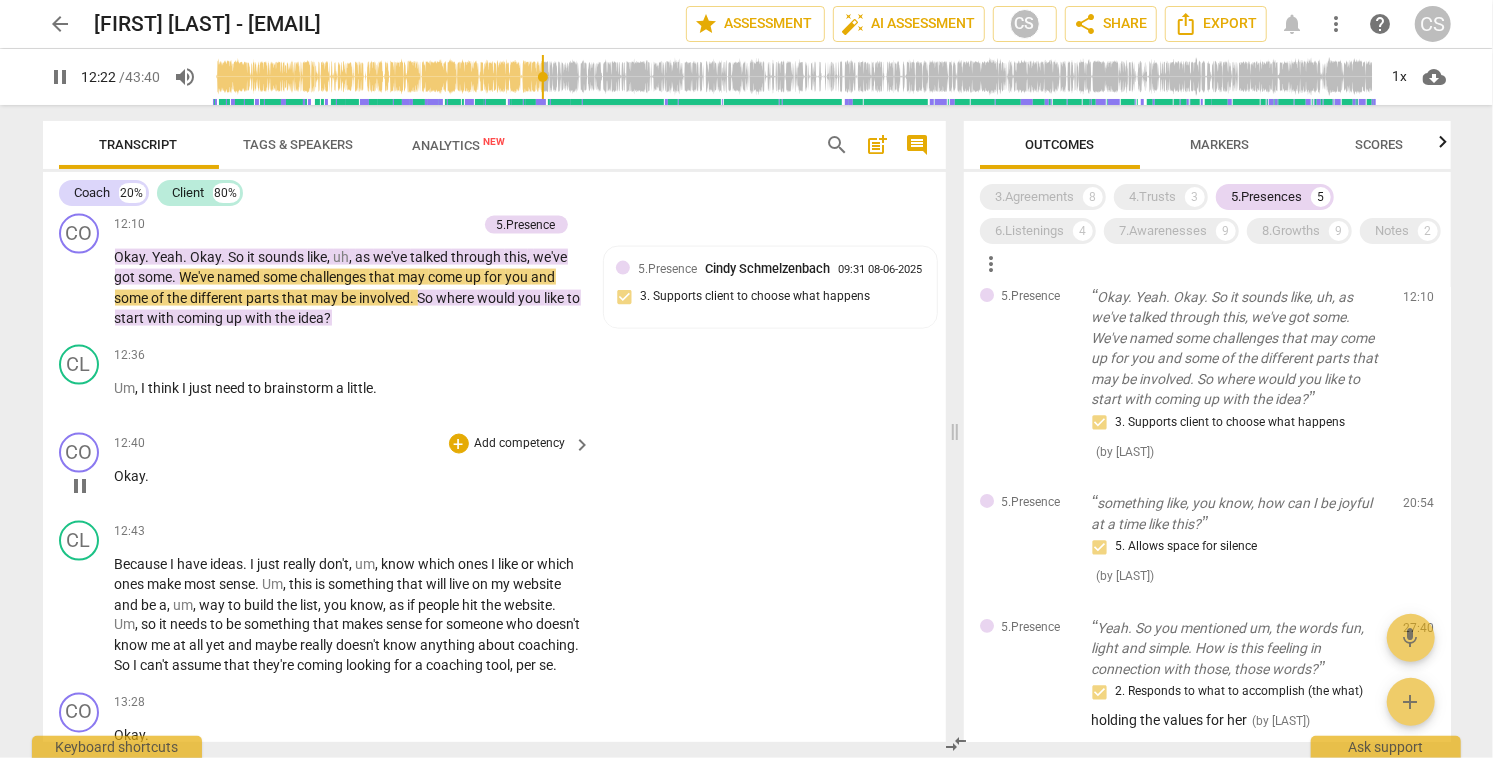 scroll, scrollTop: 6318, scrollLeft: 0, axis: vertical 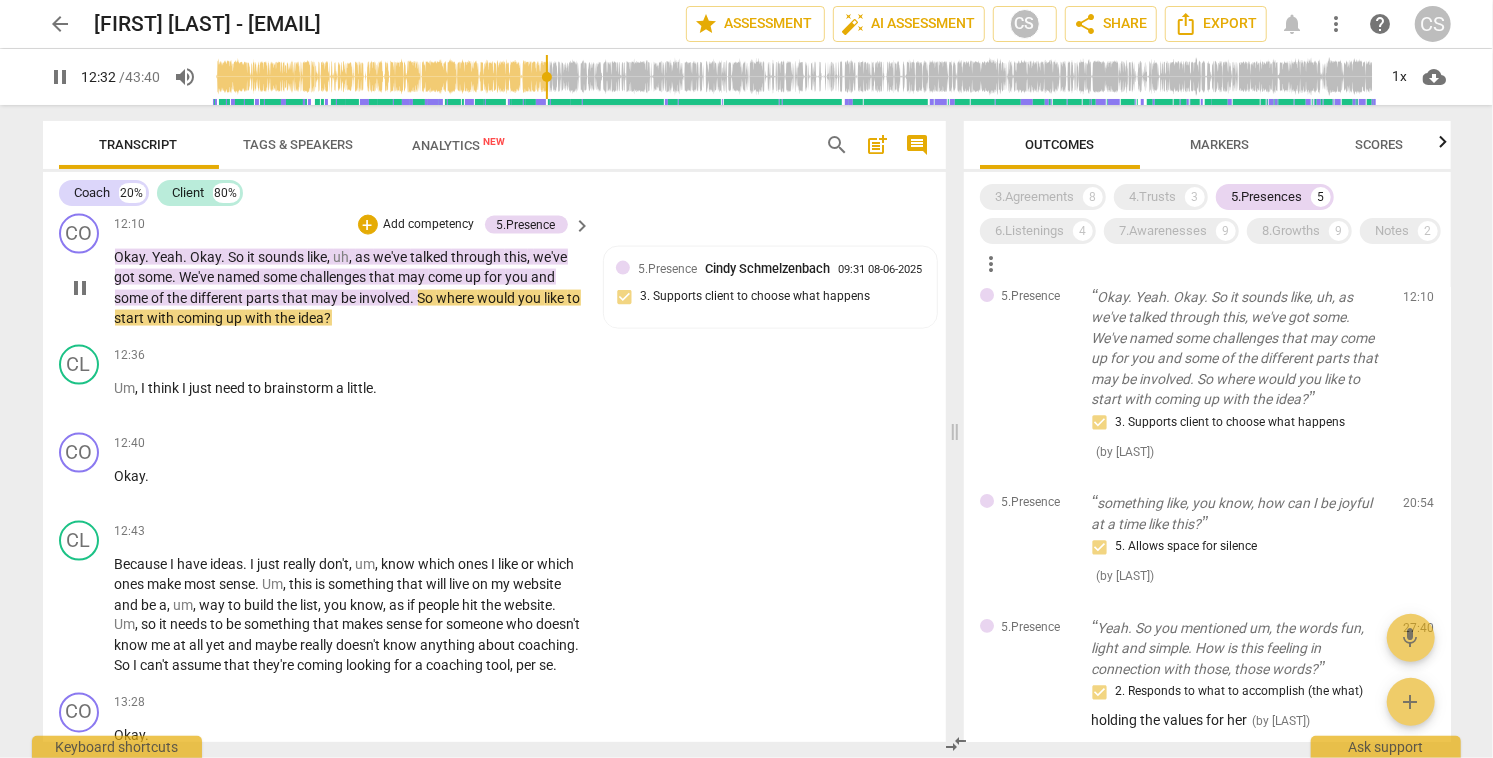 click on "pause" at bounding box center [80, 288] 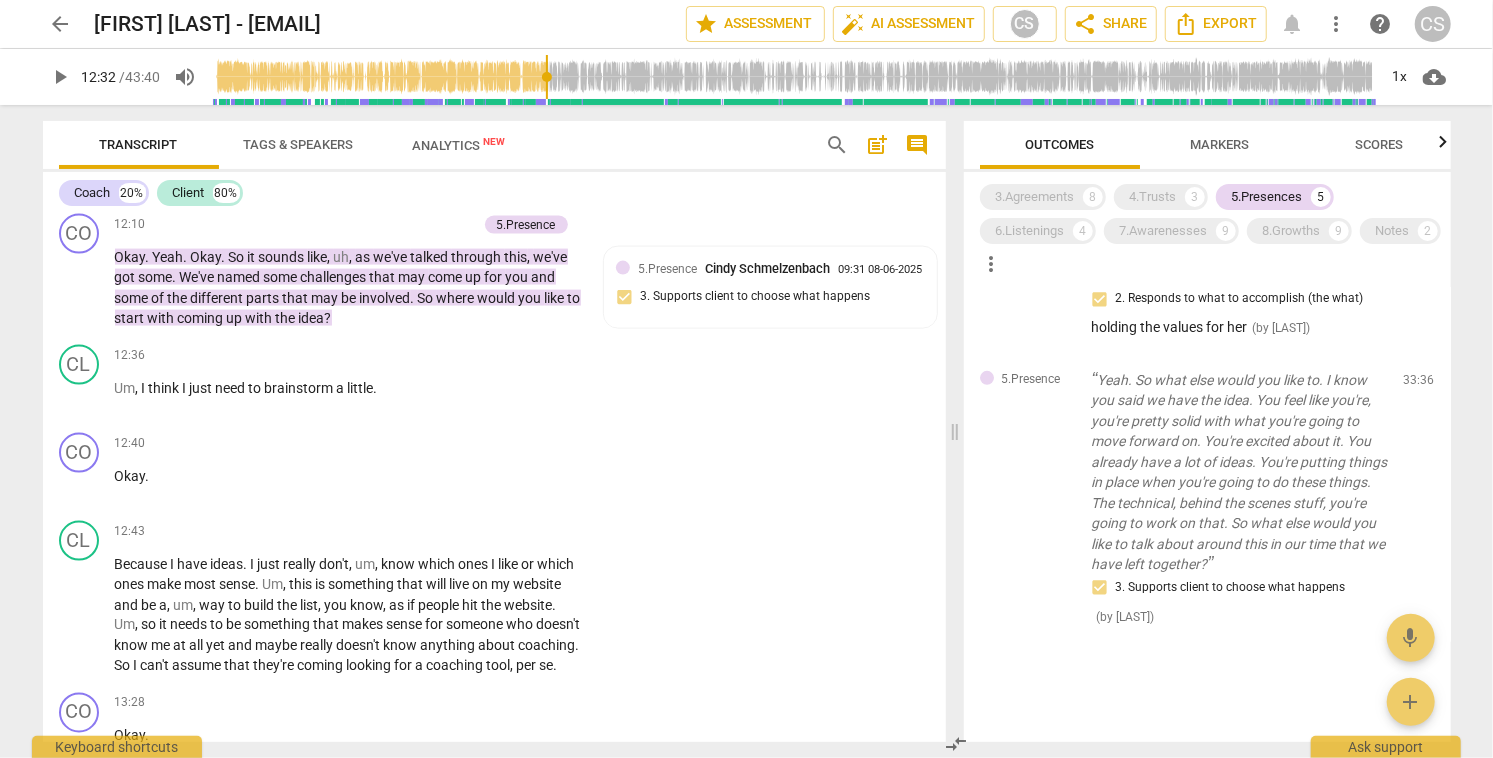 scroll, scrollTop: 643, scrollLeft: 0, axis: vertical 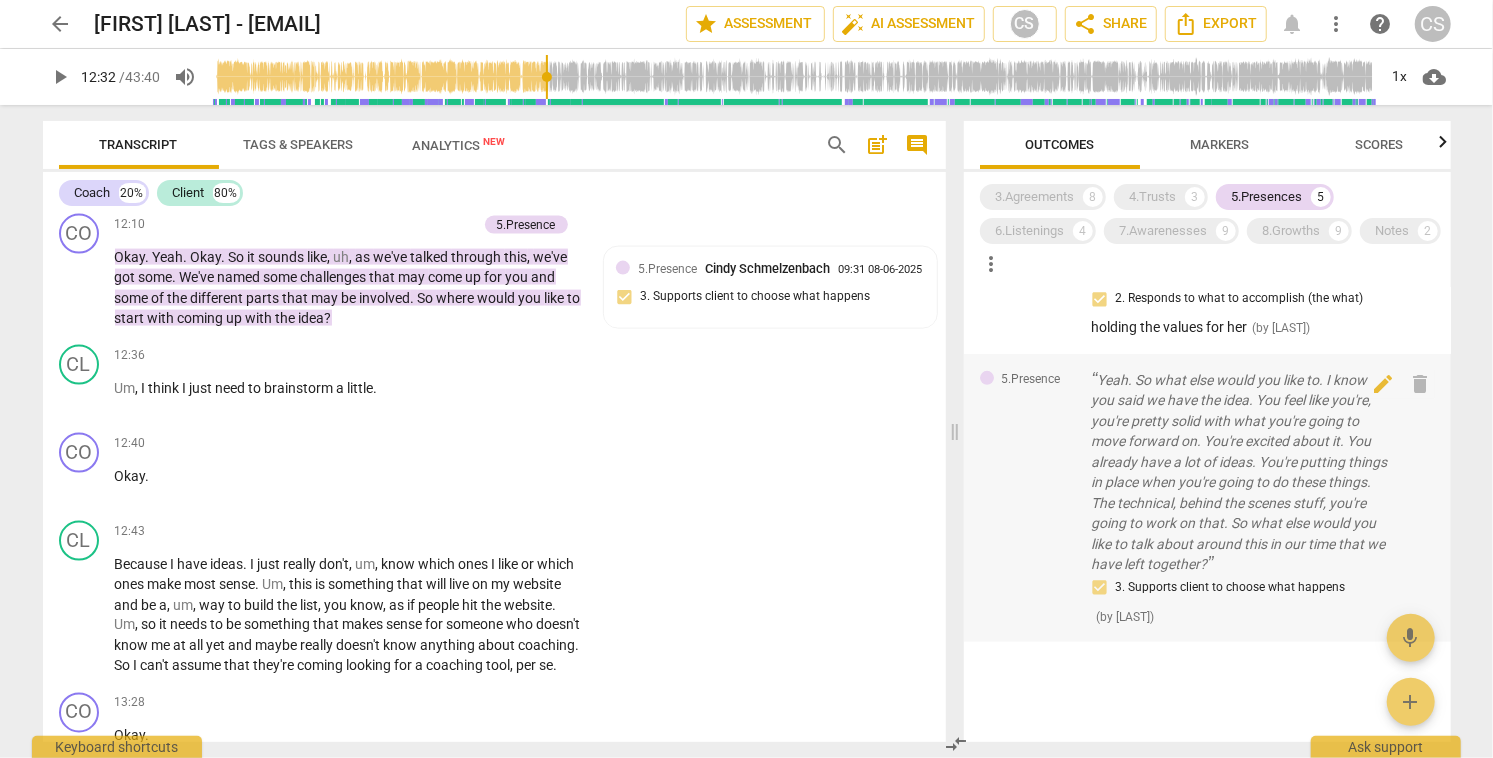 click on "Yeah. So what else would you like to. I know you said we have the idea. You feel like you're, you're pretty solid with what you're going to move forward on. You're excited about it. You already have a lot of ideas. You're putting things in place when you're going to do these things. The technical, behind the scenes stuff, you're going to work on that. So what else would you like to talk about around this in our time that we have left together?" at bounding box center (1240, 472) 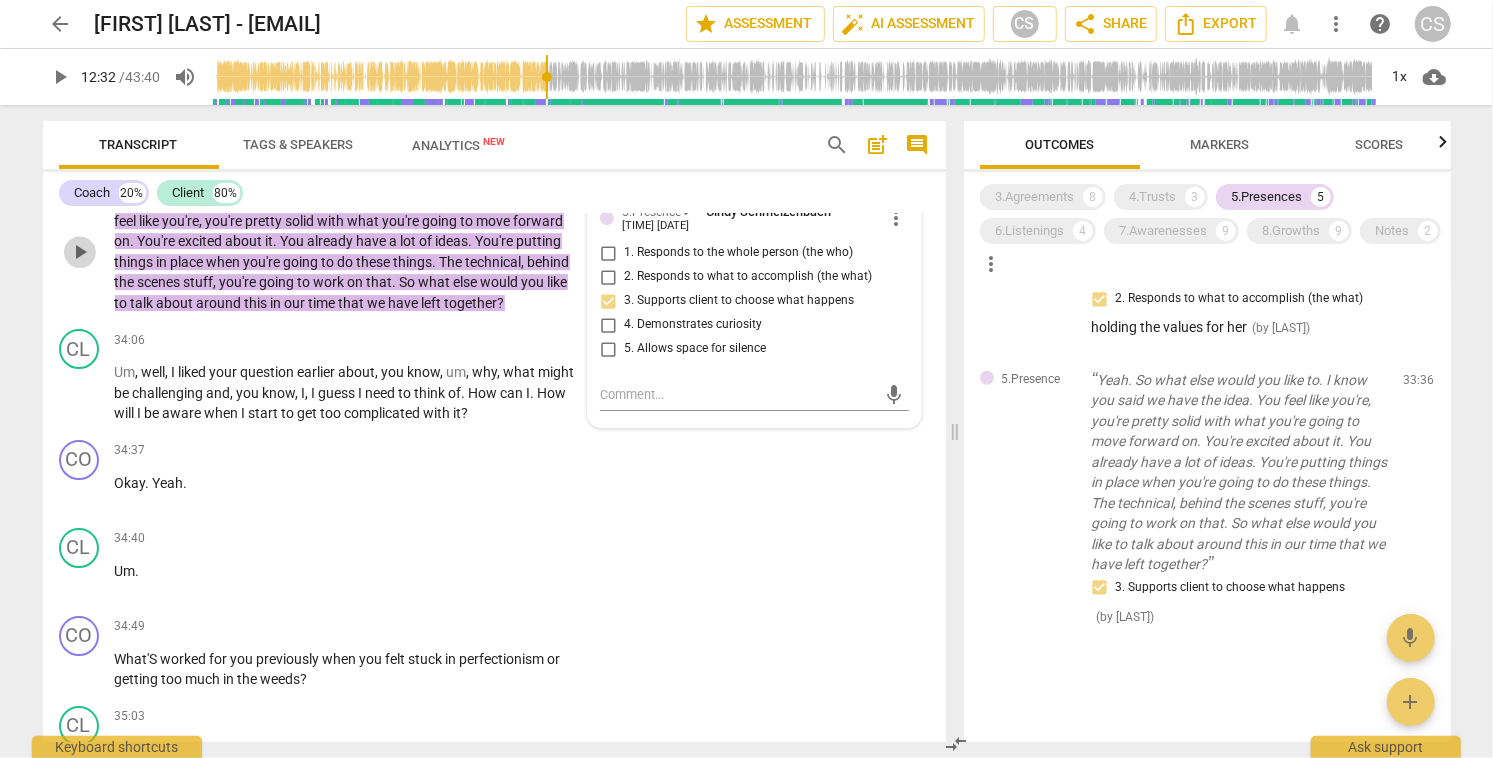 click on "play_arrow" at bounding box center [80, 252] 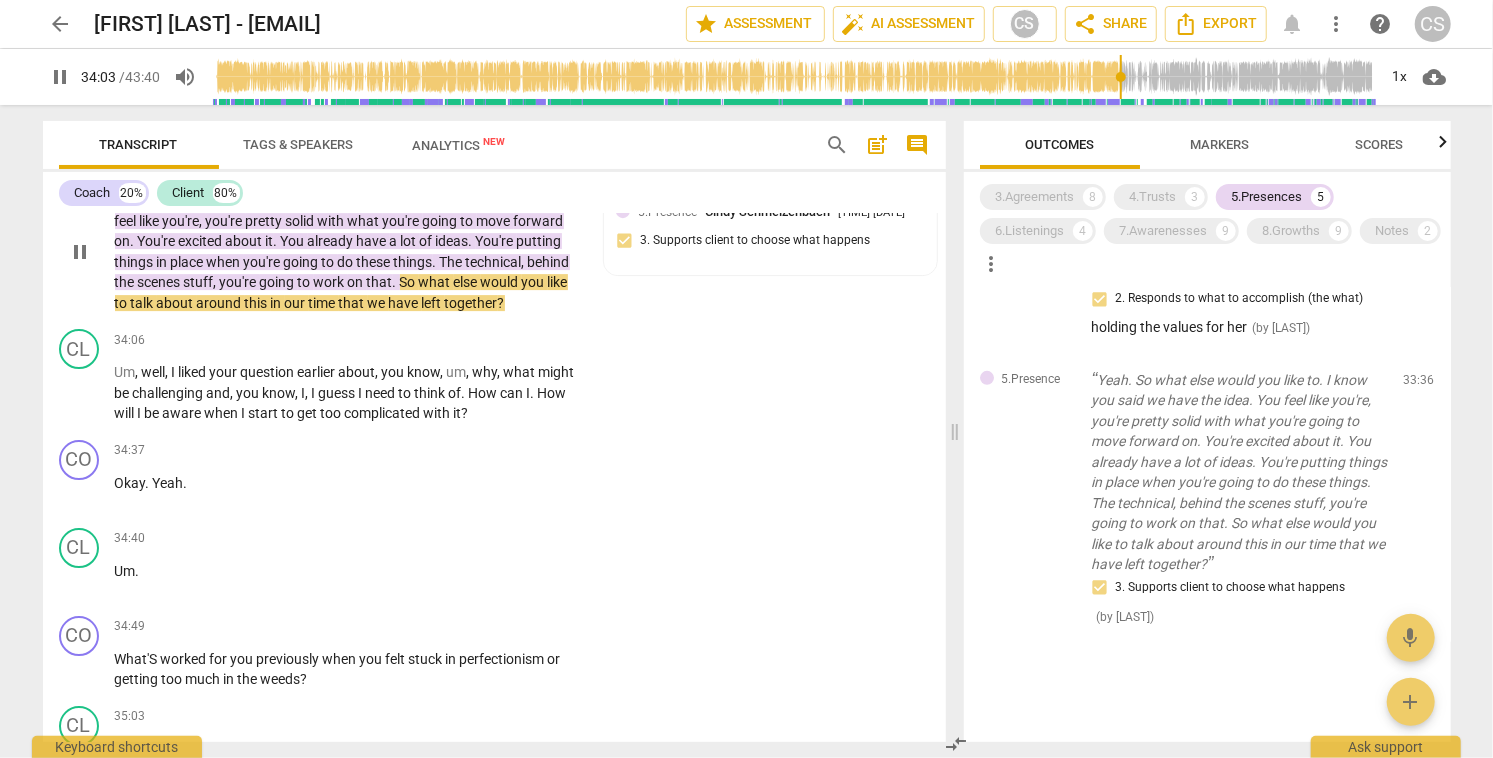 click on "pause" at bounding box center [80, 252] 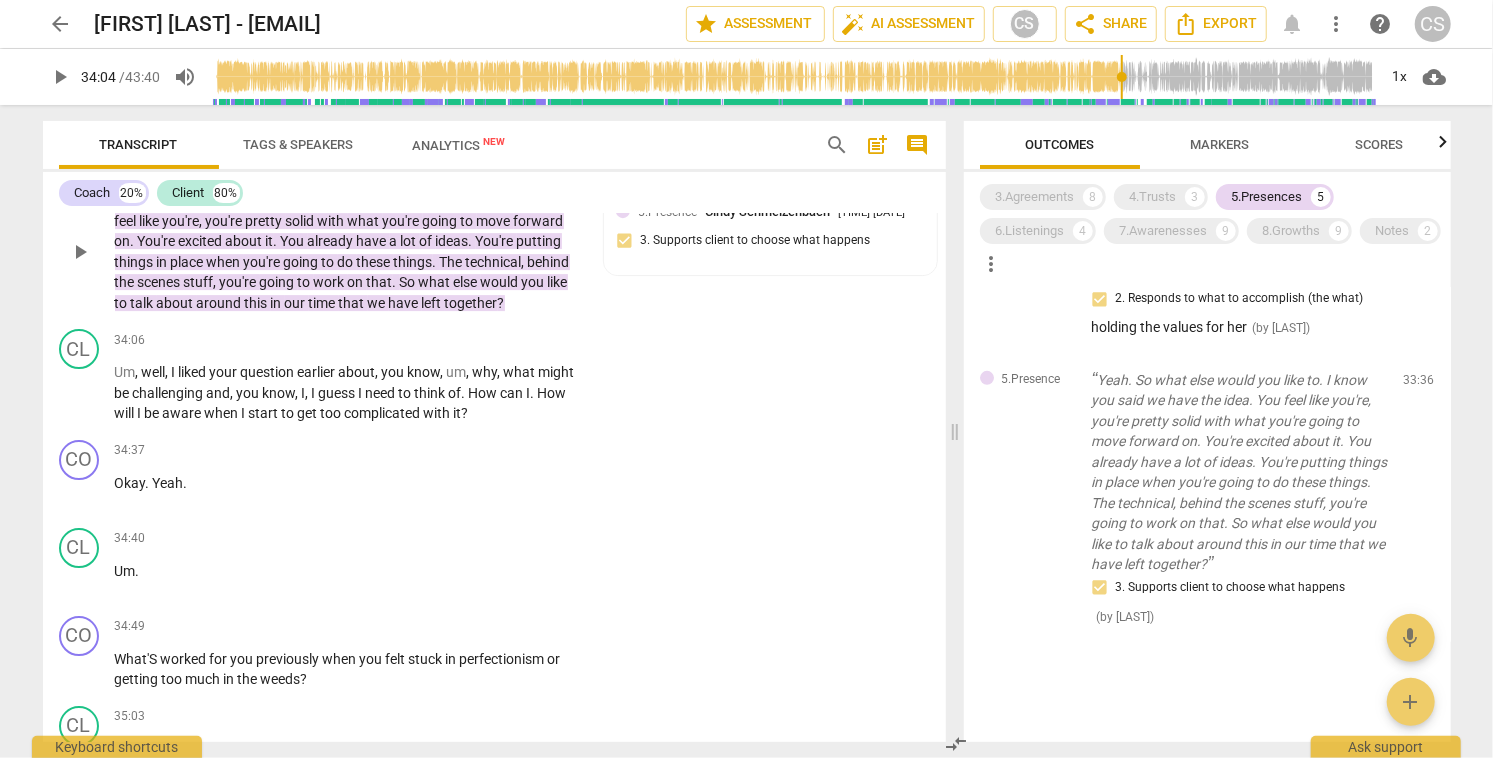 type on "2044" 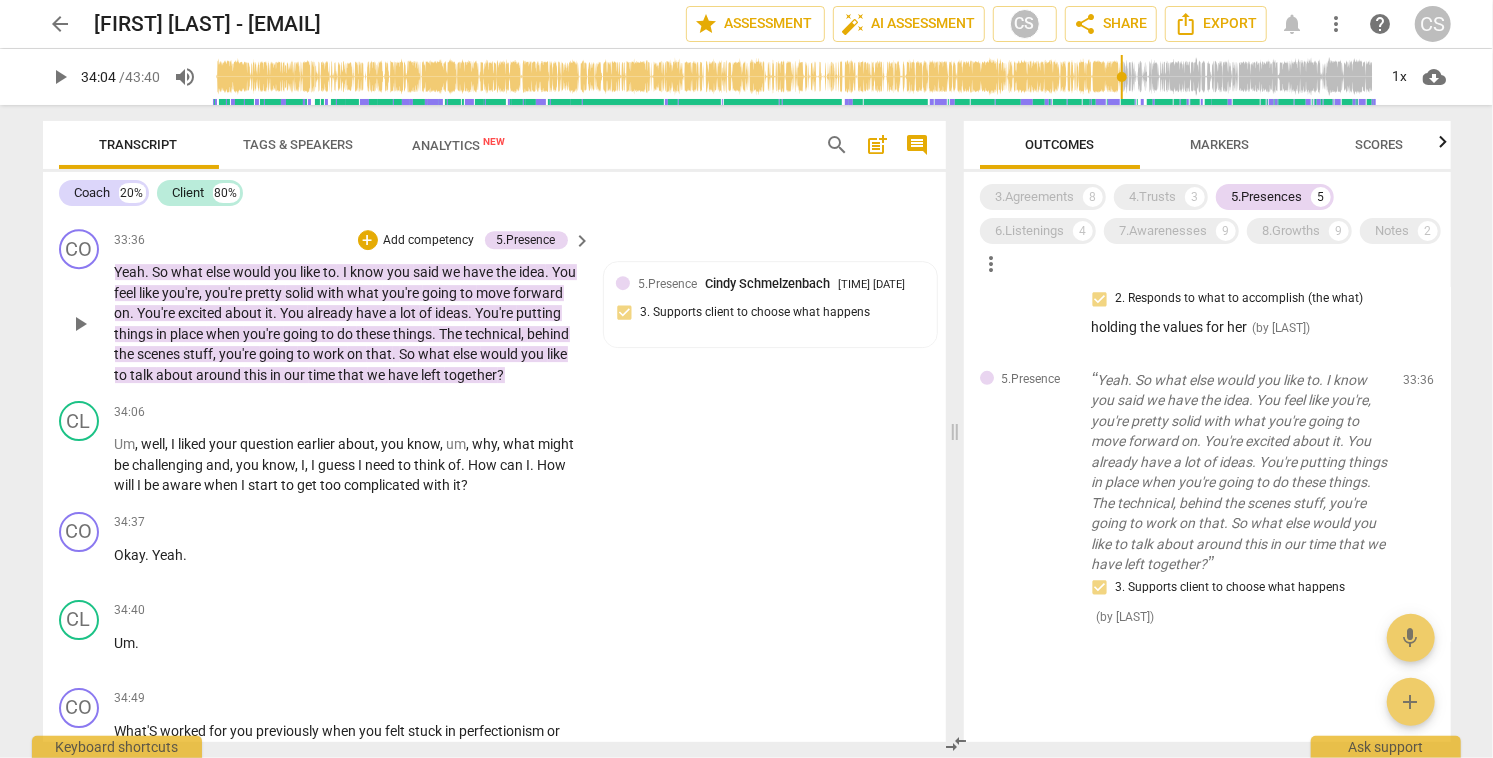 scroll, scrollTop: 12785, scrollLeft: 0, axis: vertical 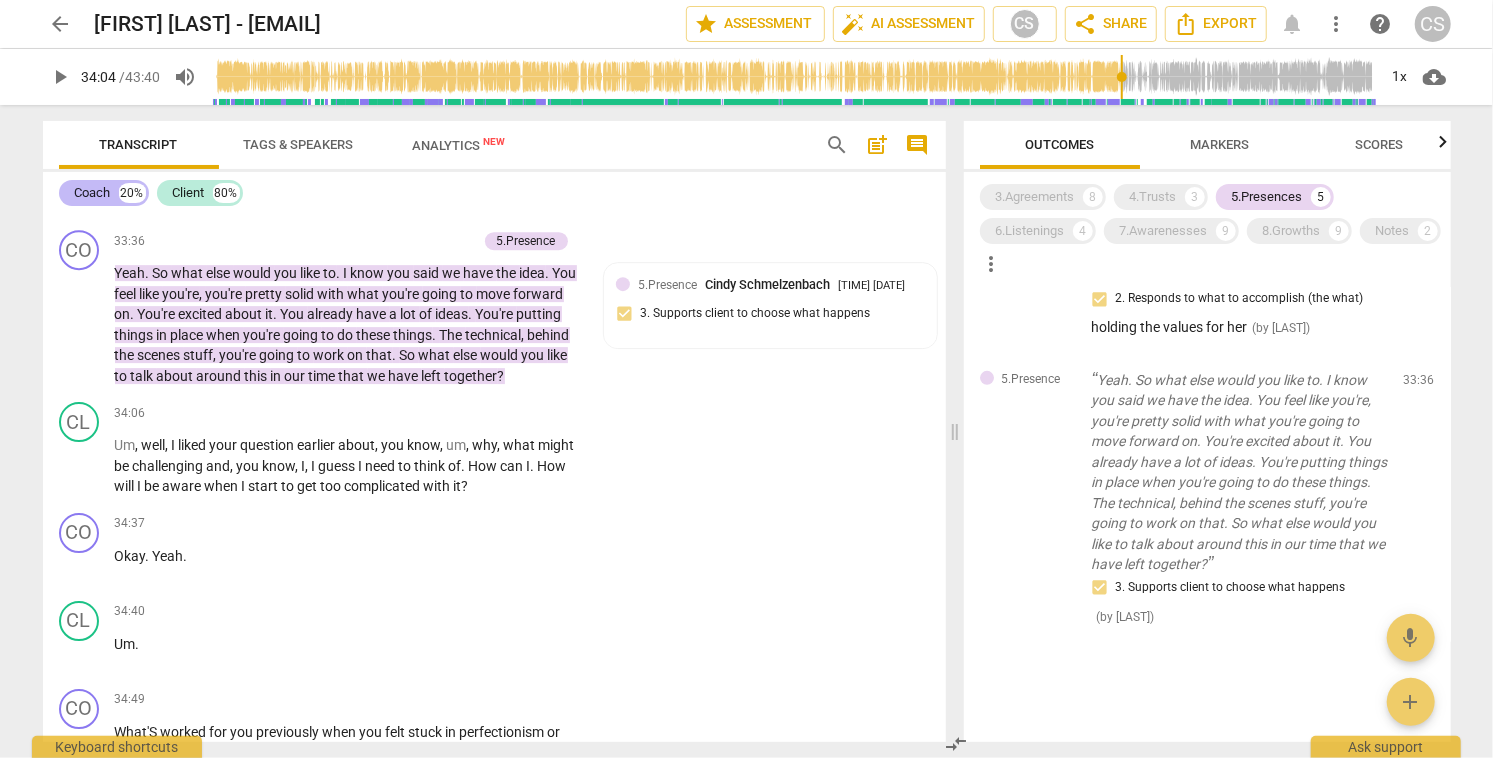 click on "Coach" at bounding box center (93, 193) 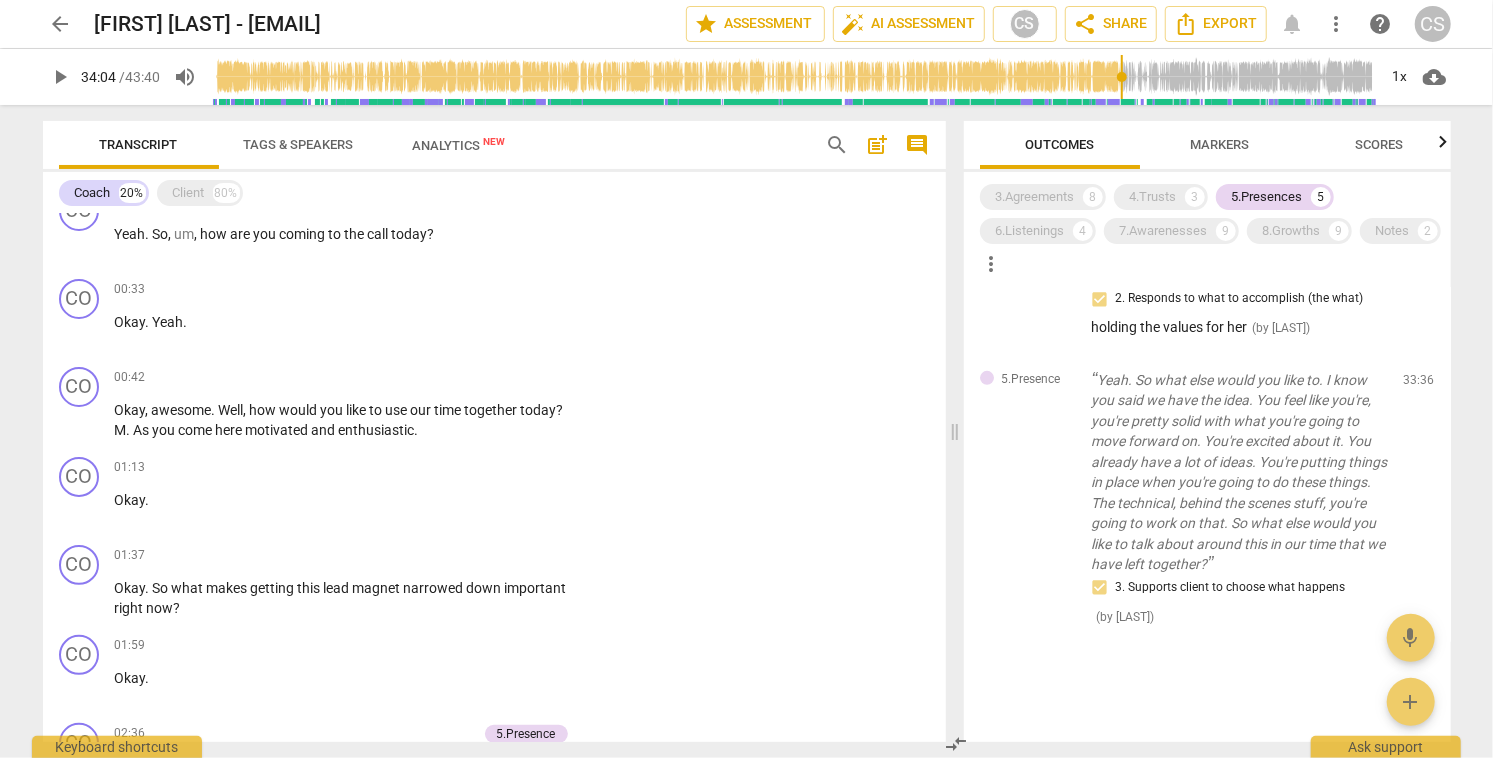 scroll, scrollTop: 0, scrollLeft: 0, axis: both 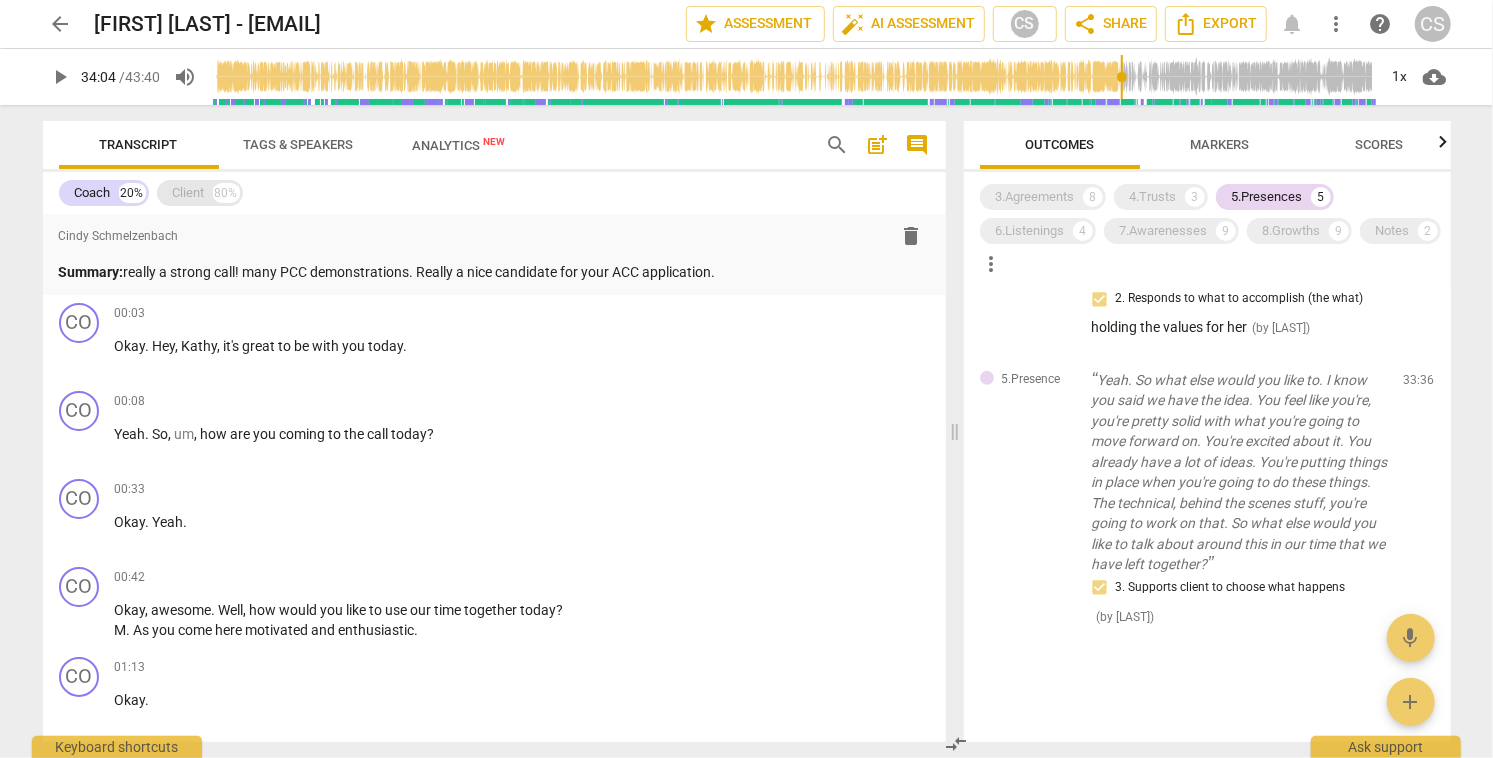 click on "Client" at bounding box center [189, 193] 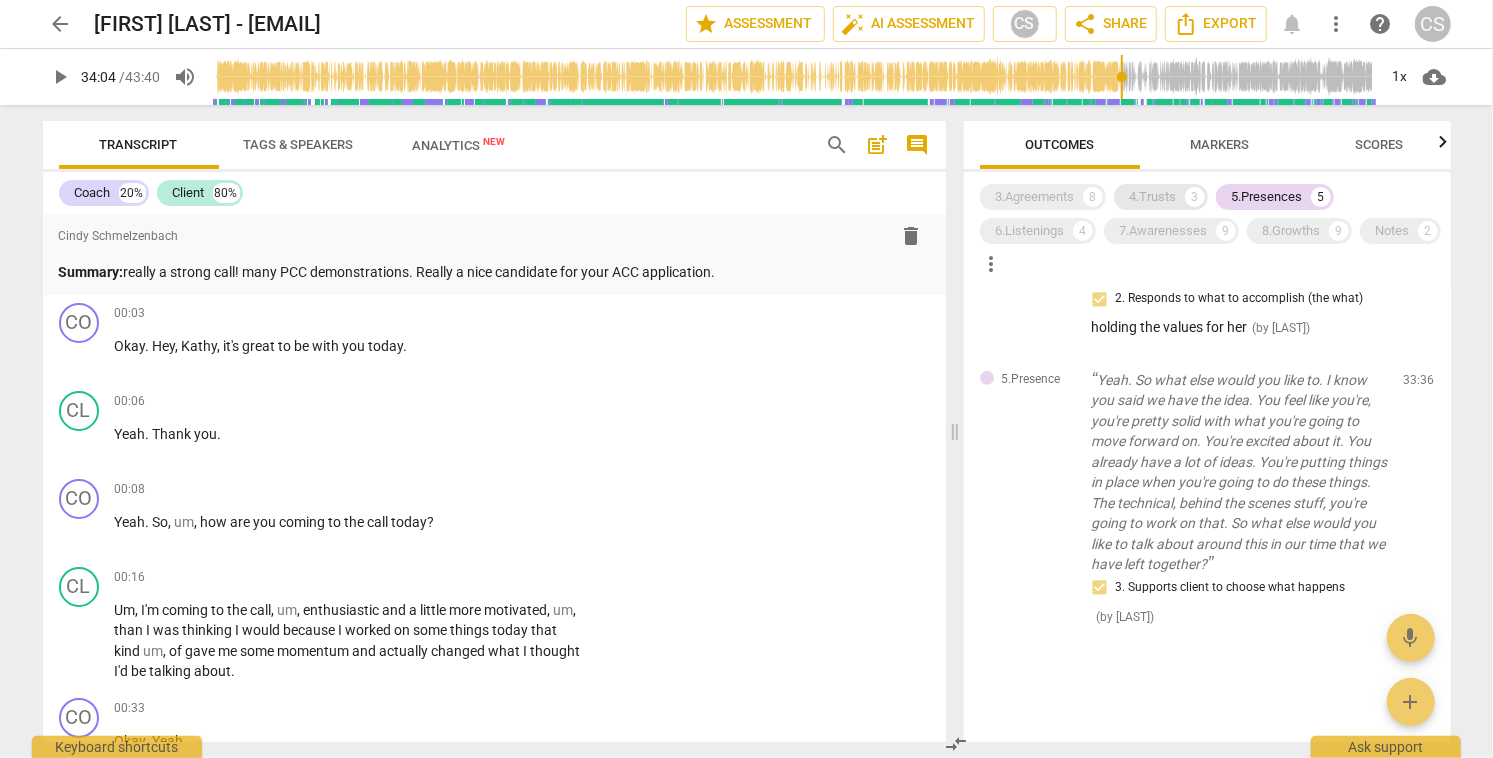 click on "4.Trusts" at bounding box center [1153, 197] 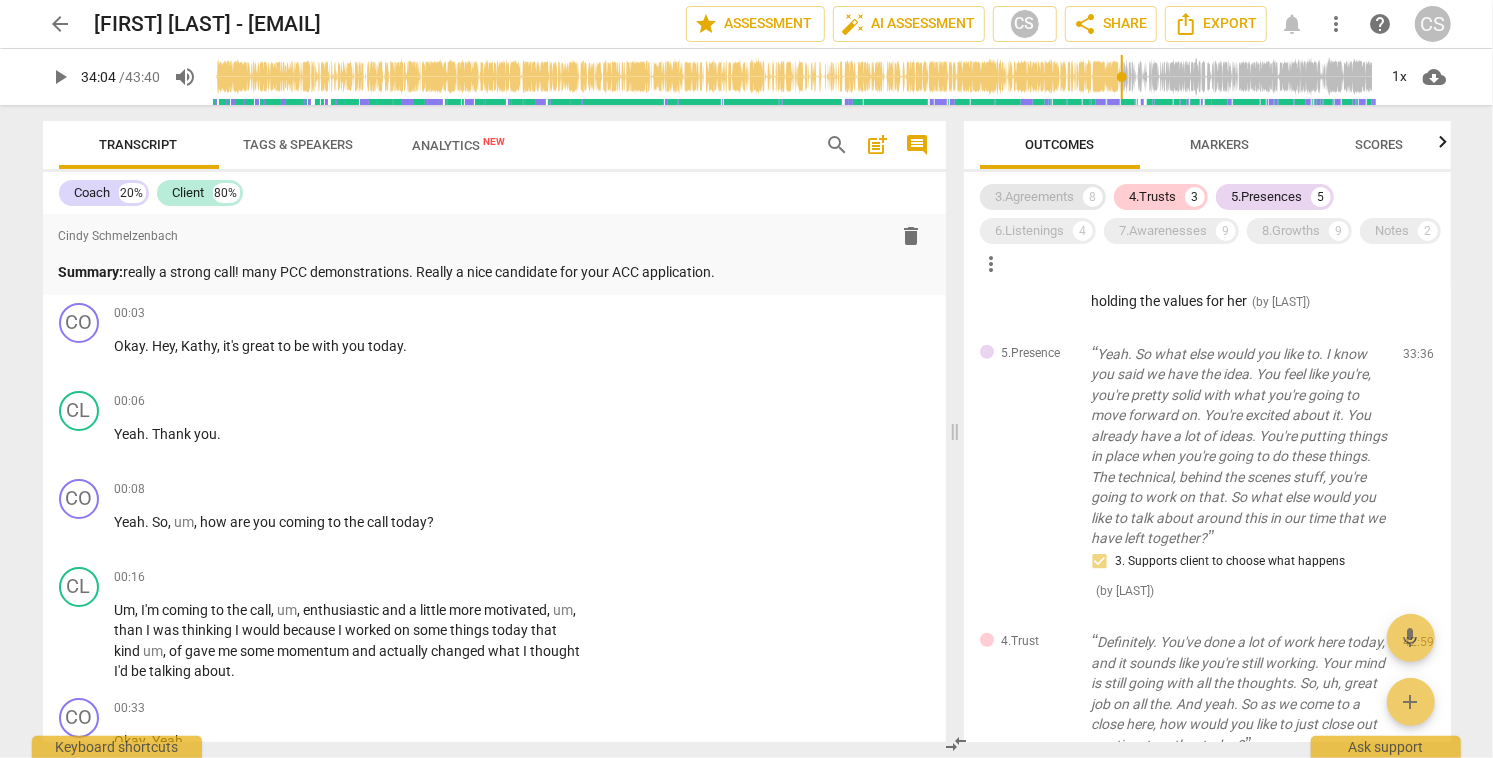 click on "3.Agreements" at bounding box center (1035, 197) 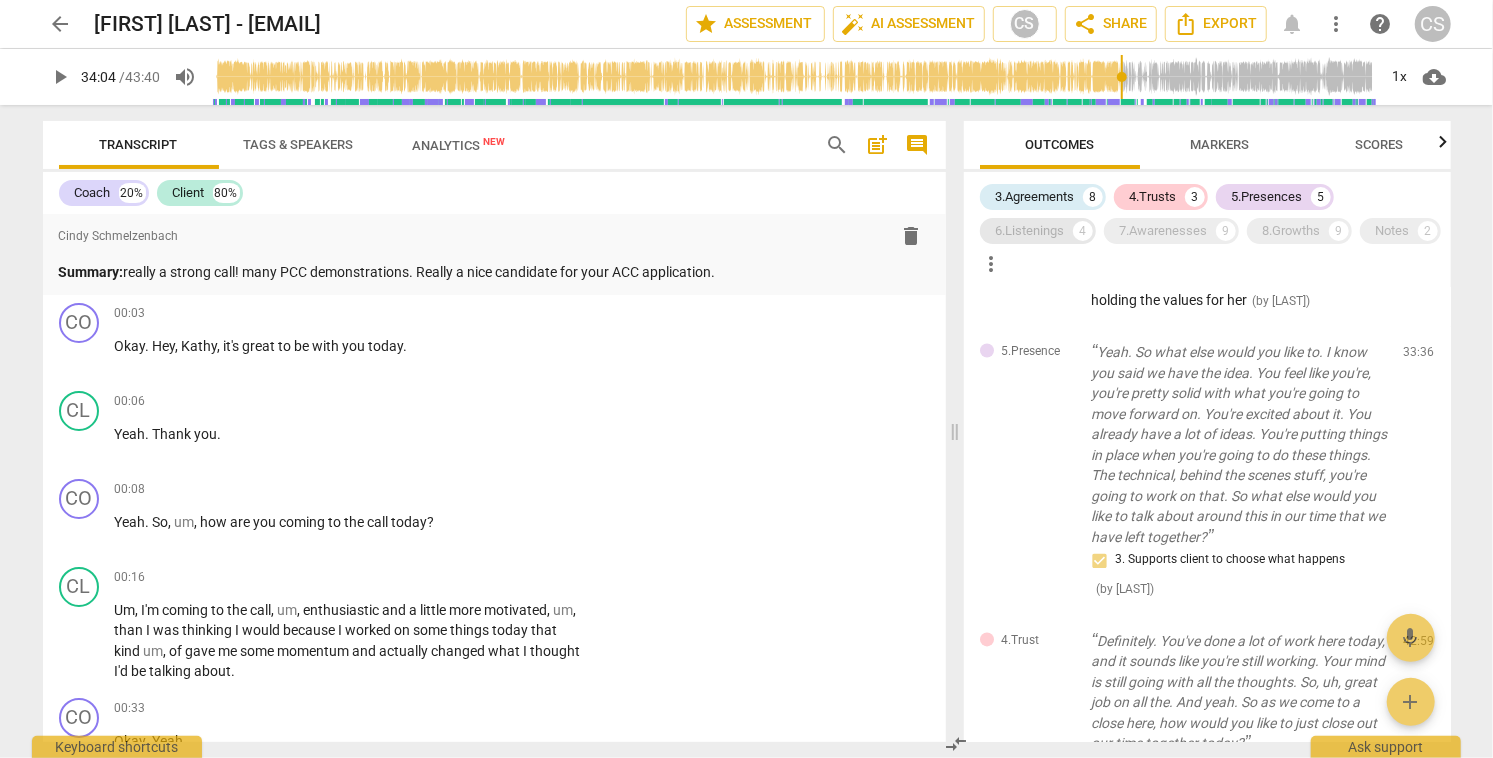 click on "6.Listenings" at bounding box center (1030, 231) 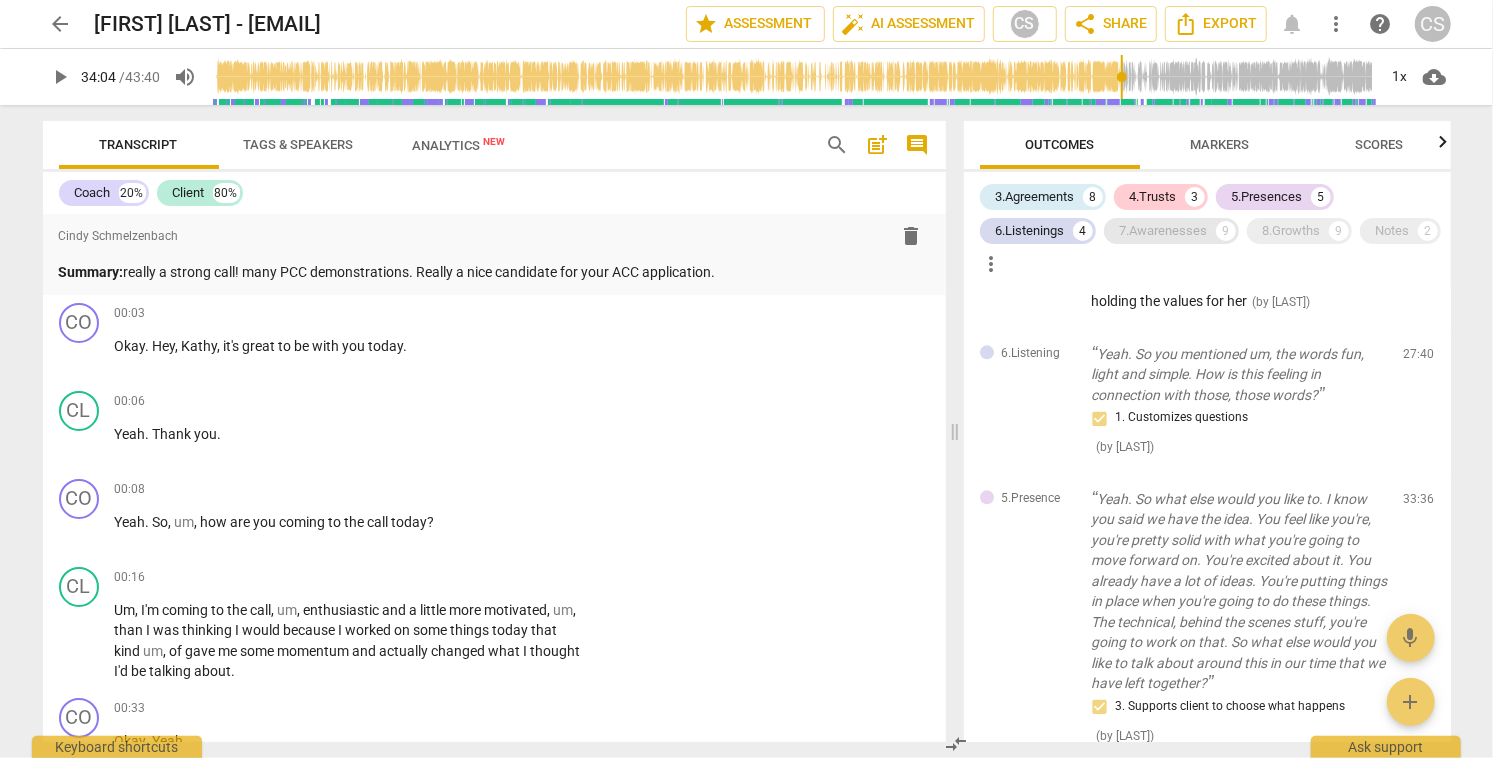click on "7.Awarenesses" at bounding box center (1164, 231) 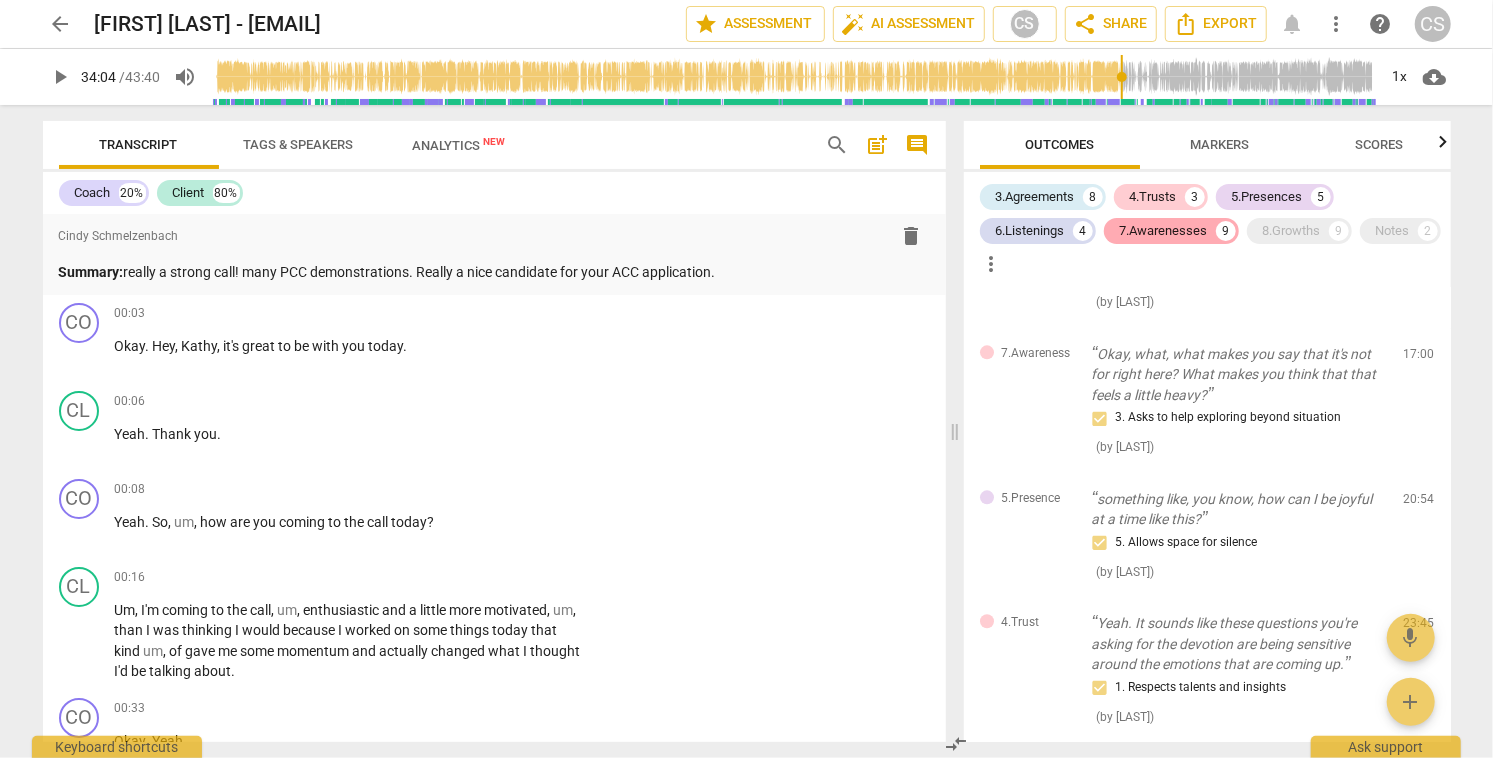 scroll, scrollTop: 3774, scrollLeft: 0, axis: vertical 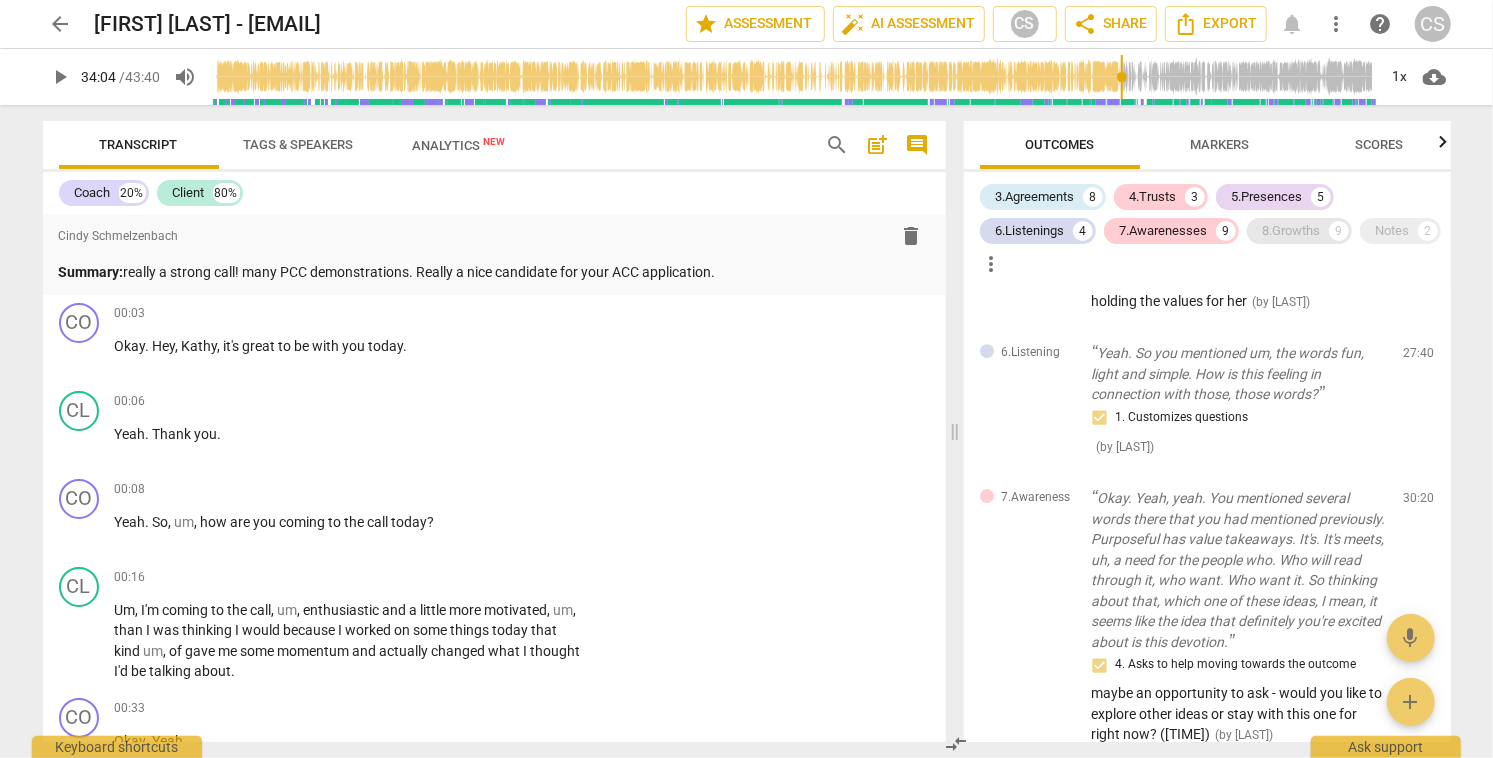 click on "8.Growths" at bounding box center (1292, 231) 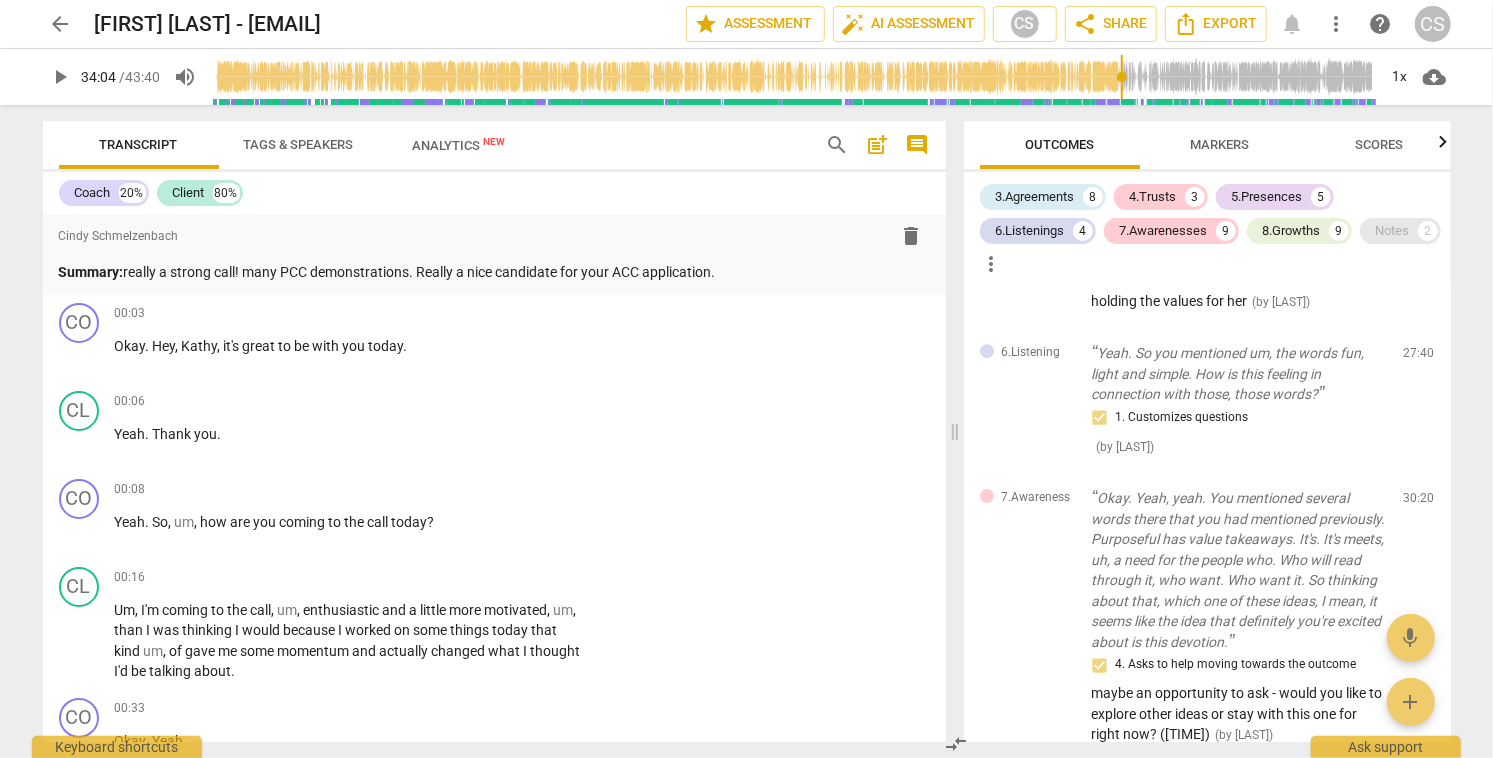 click on "Notes" at bounding box center (1393, 231) 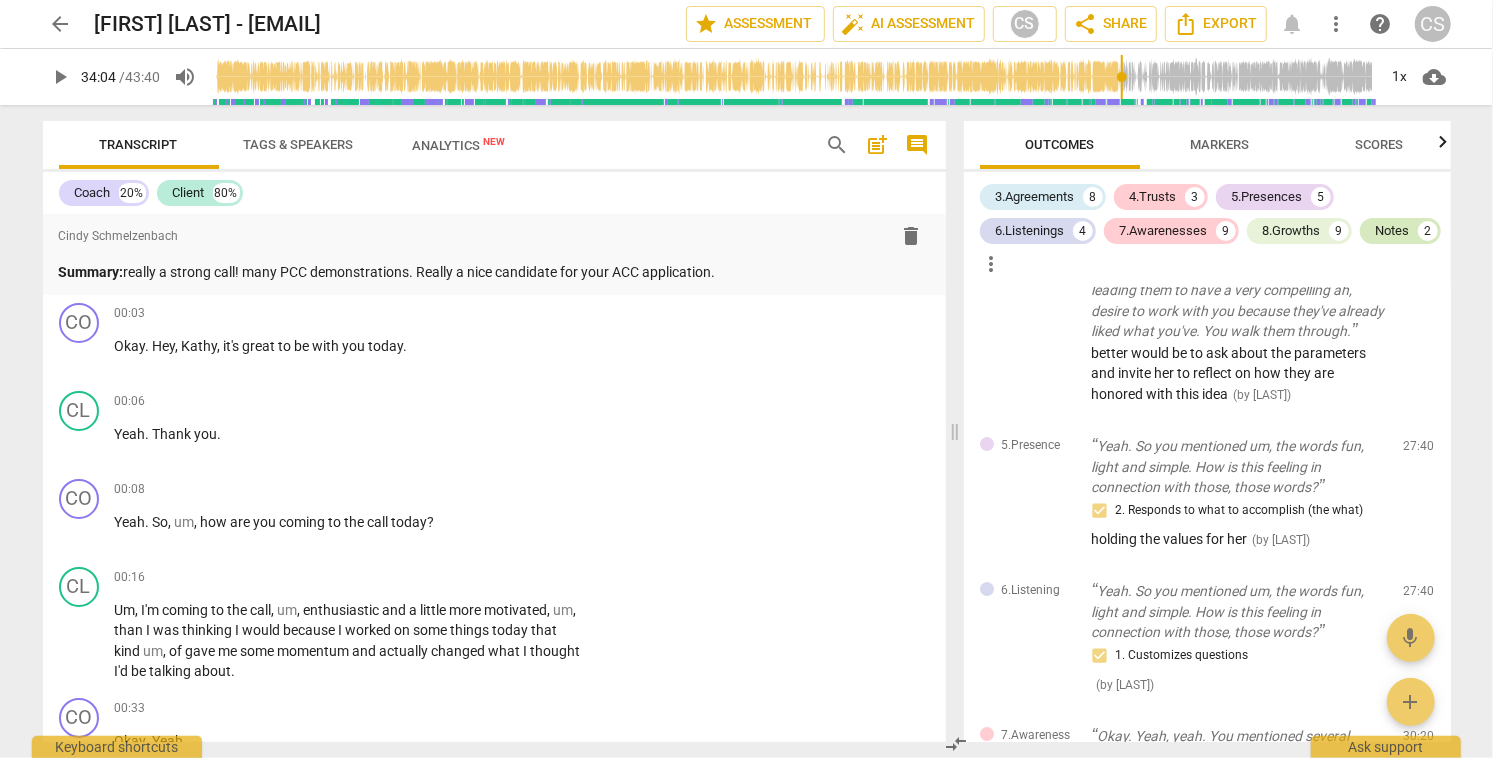 scroll, scrollTop: 4032, scrollLeft: 0, axis: vertical 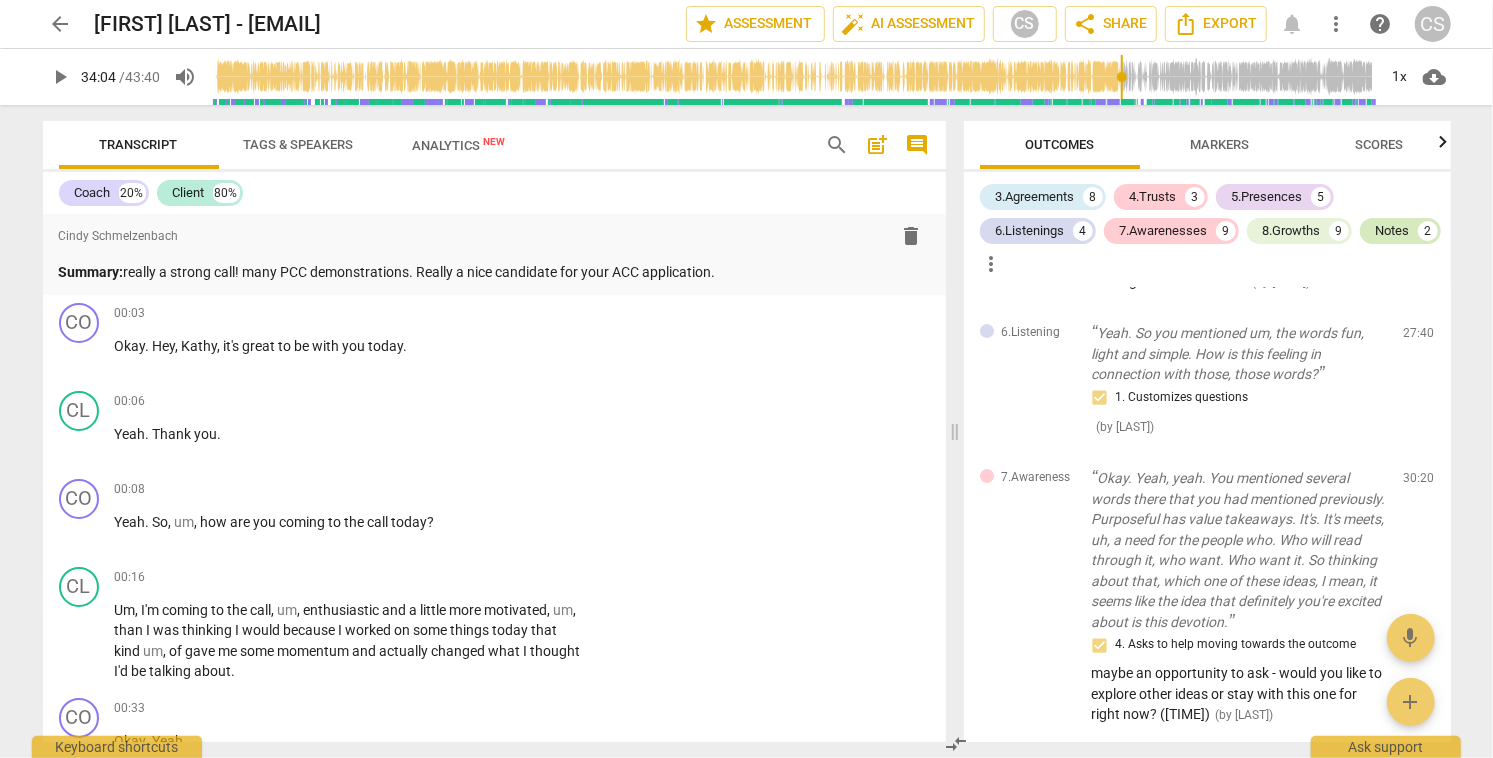 click on "Notes" at bounding box center (1393, 231) 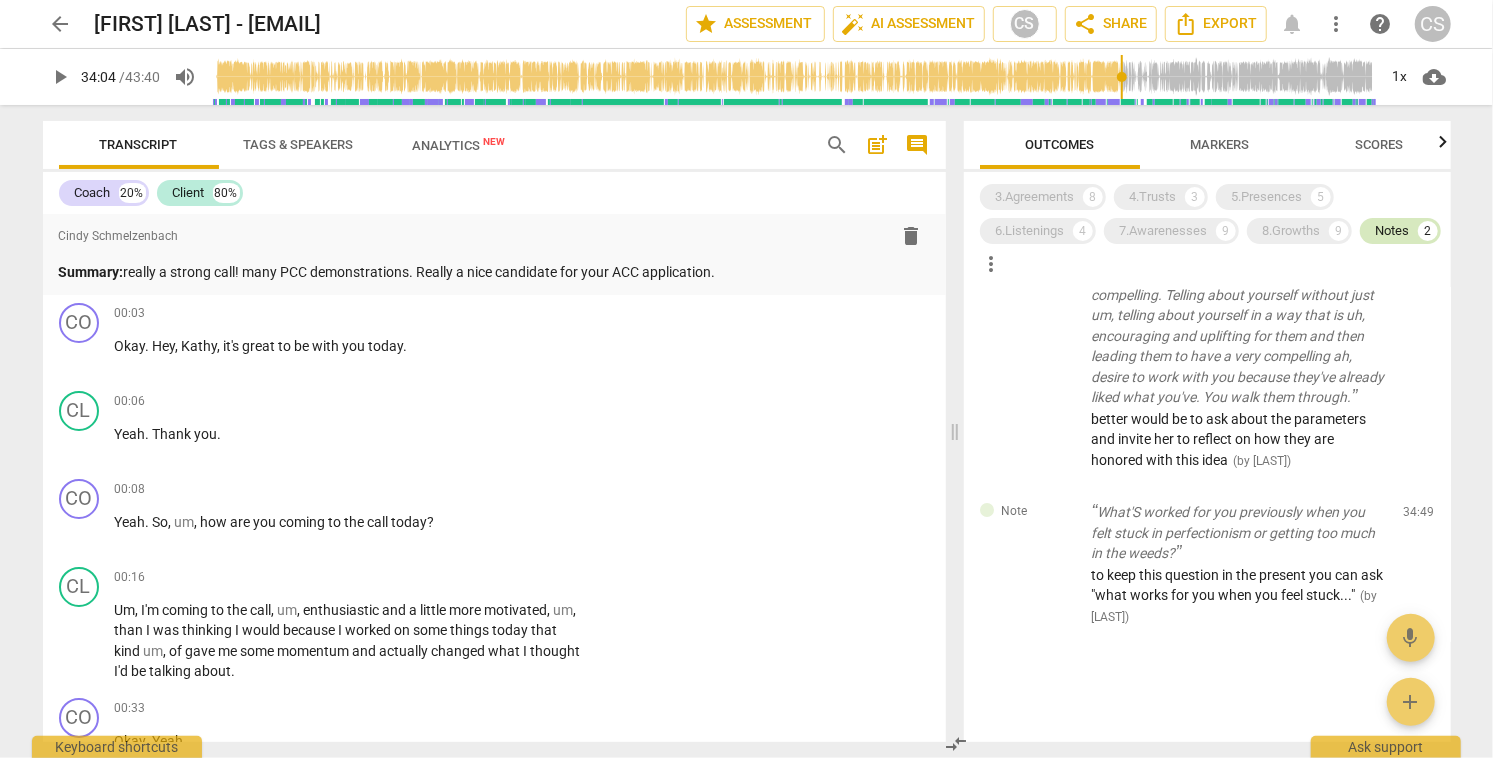 scroll, scrollTop: 62, scrollLeft: 0, axis: vertical 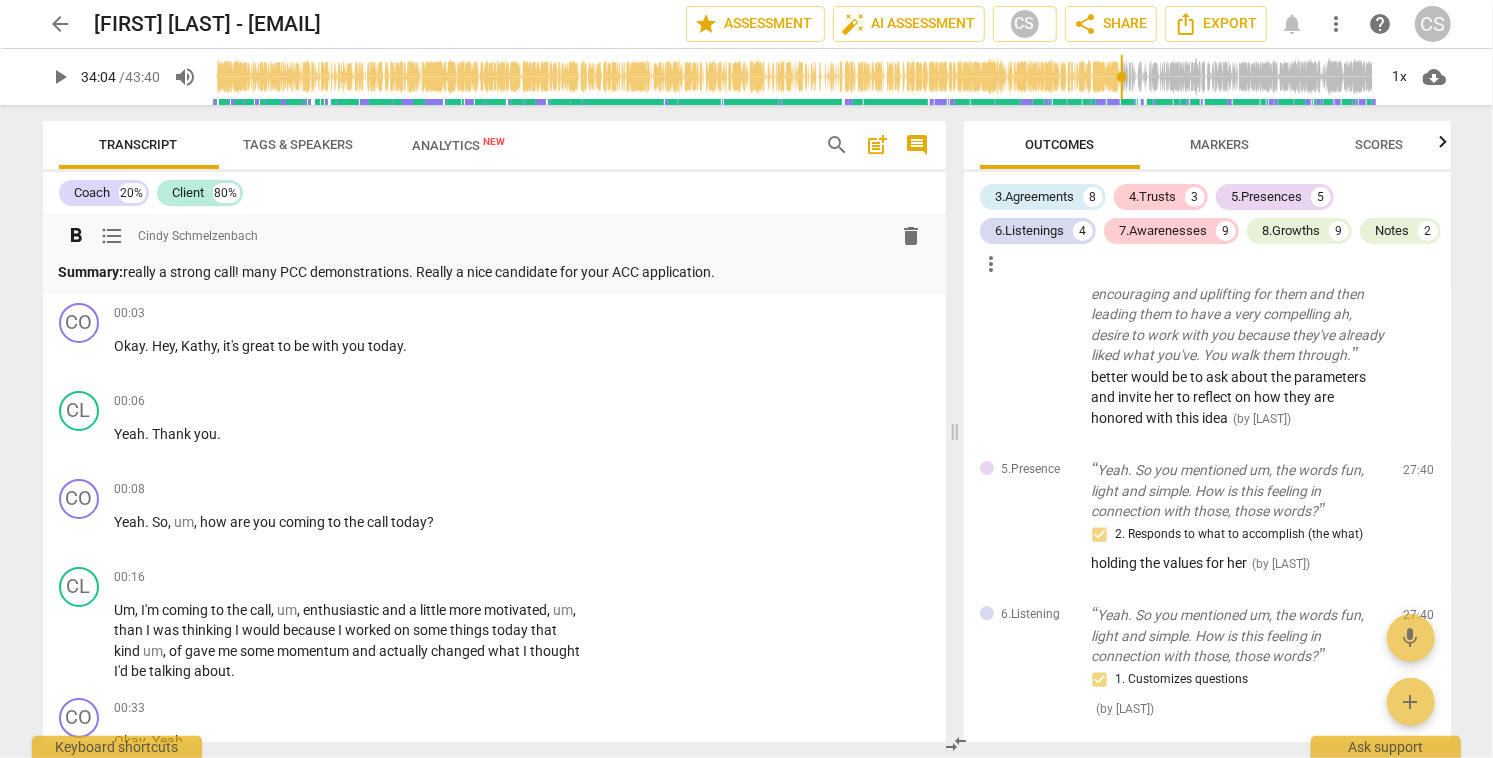 click on "Summary:   really a strong call! many PCC demonstrations. Really a nice candidate for your ACC application." at bounding box center [494, 272] 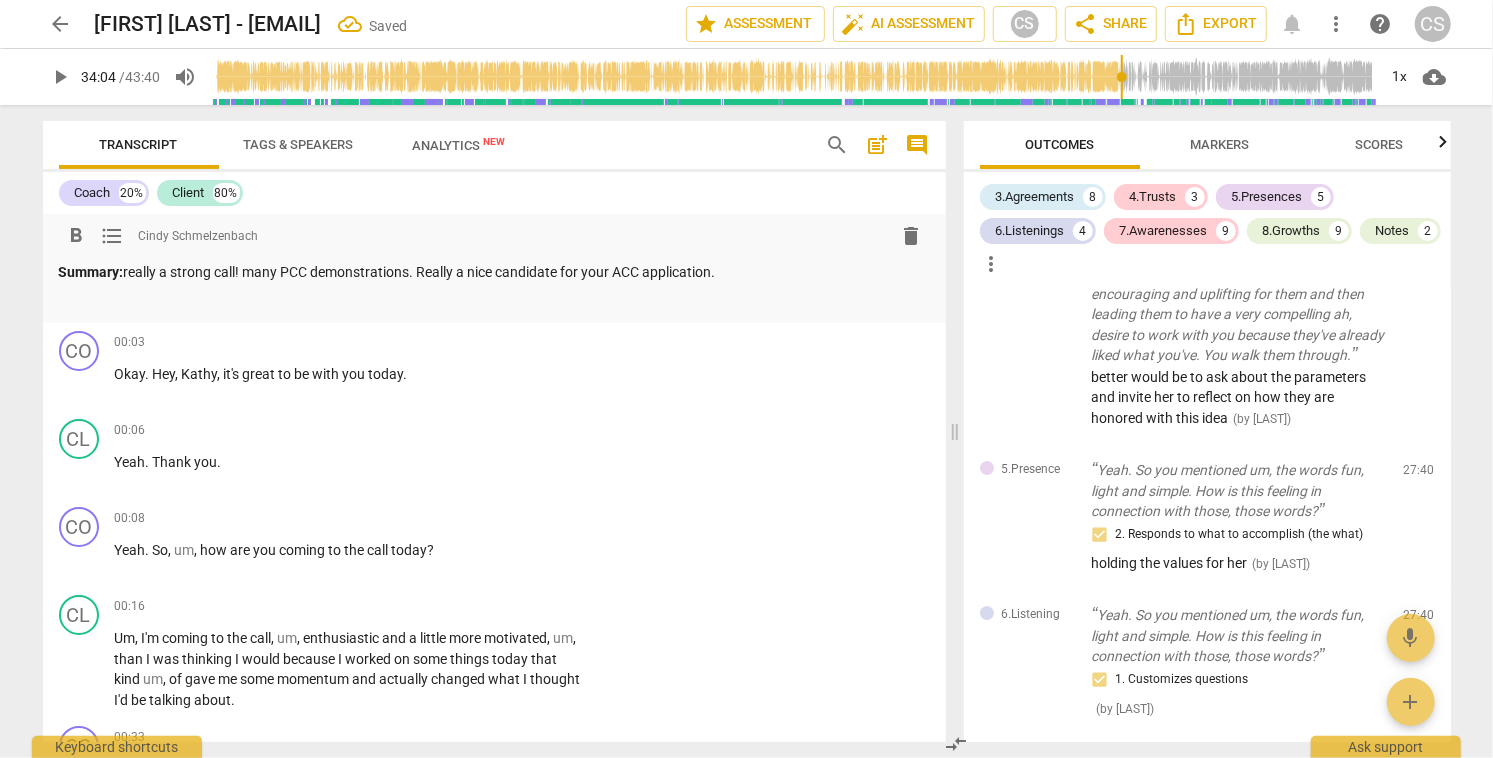 type 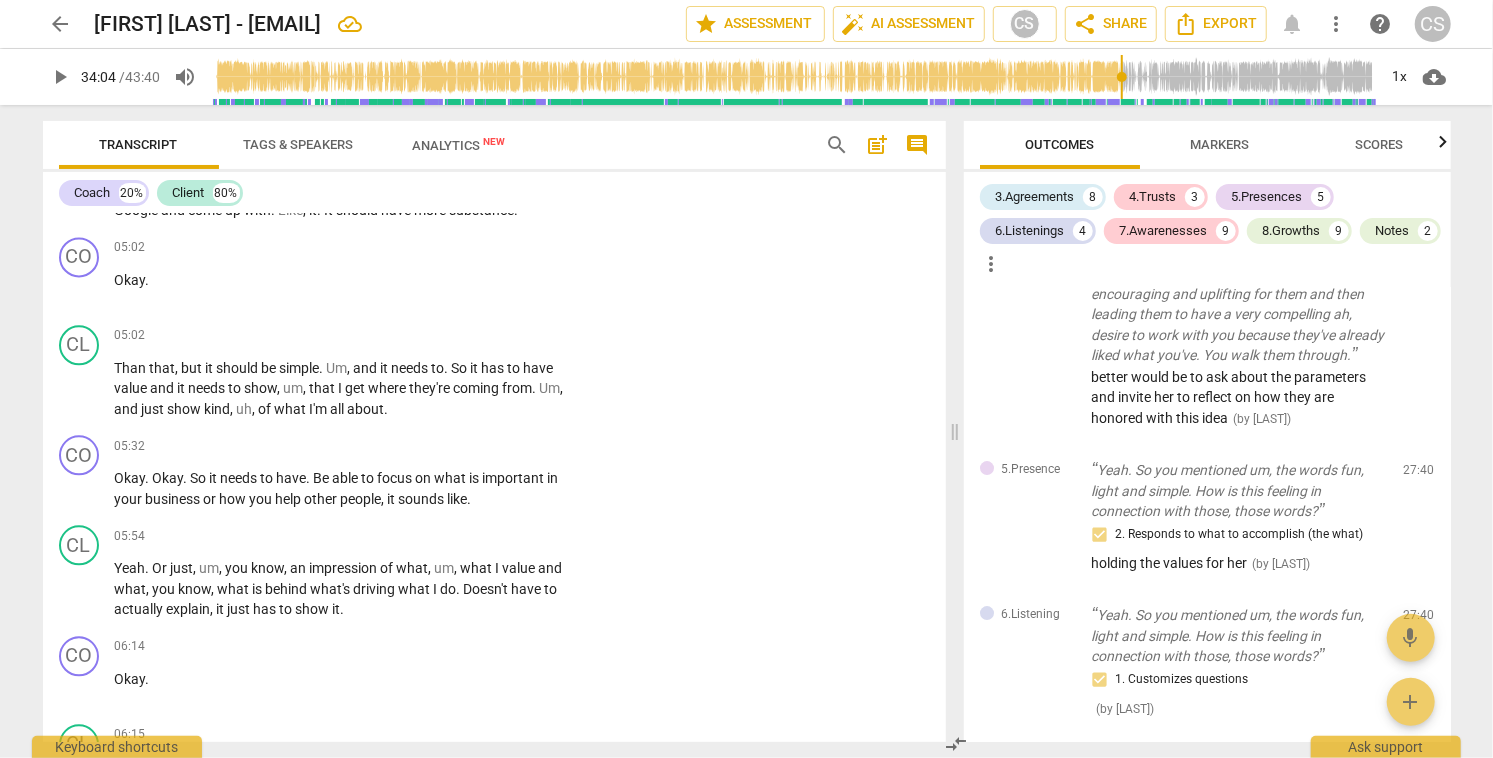scroll, scrollTop: 2742, scrollLeft: 0, axis: vertical 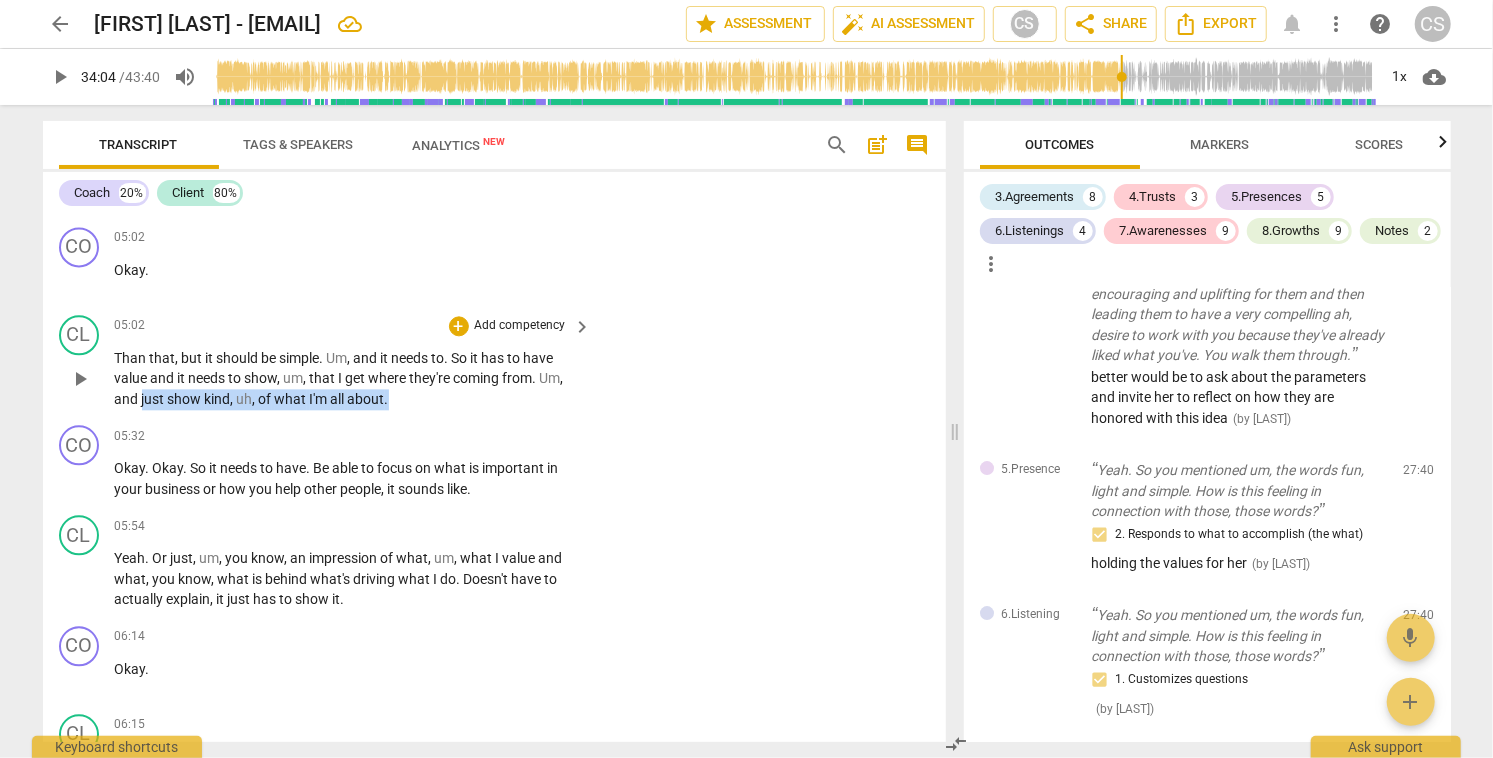drag, startPoint x: 141, startPoint y: 420, endPoint x: 405, endPoint y: 422, distance: 264.00757 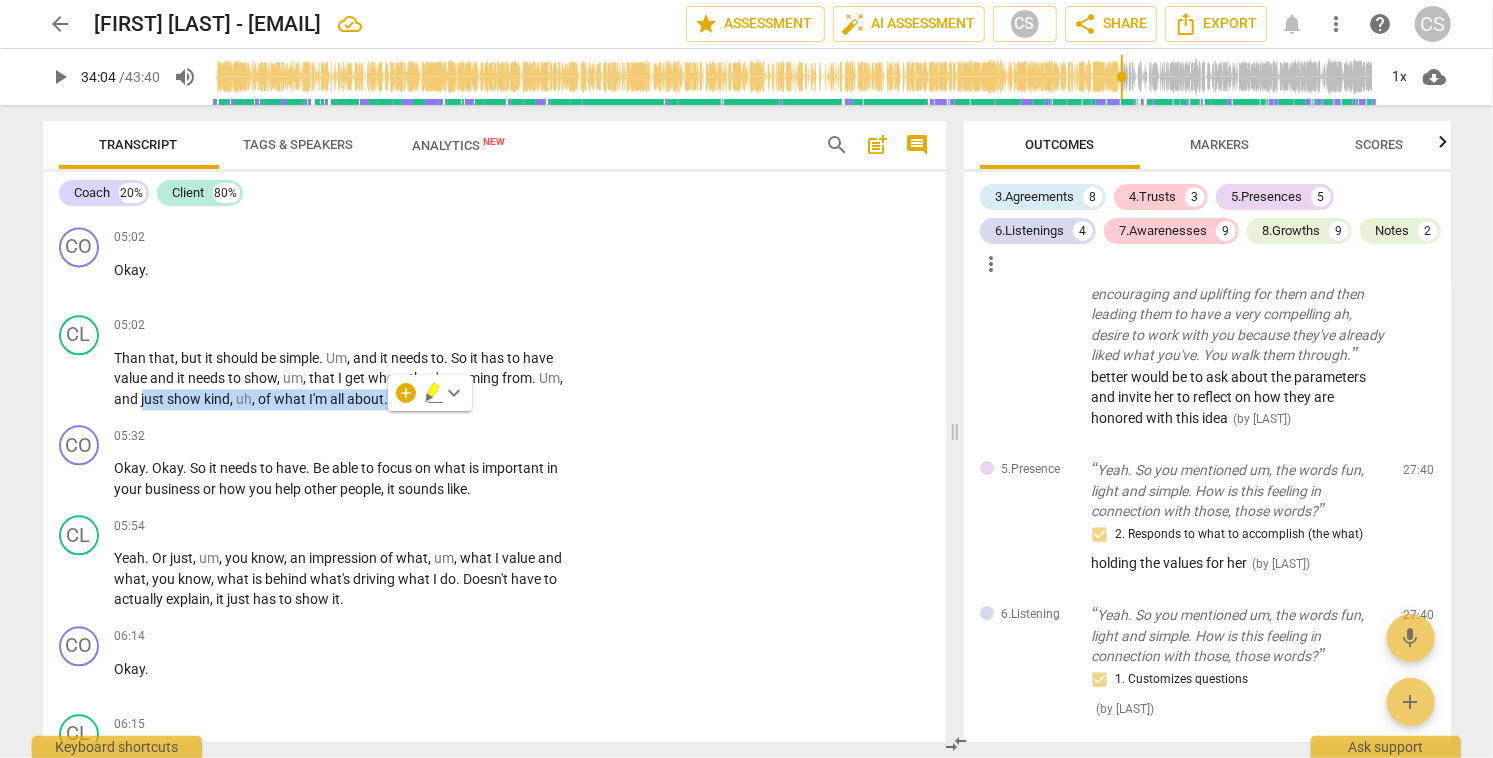 click 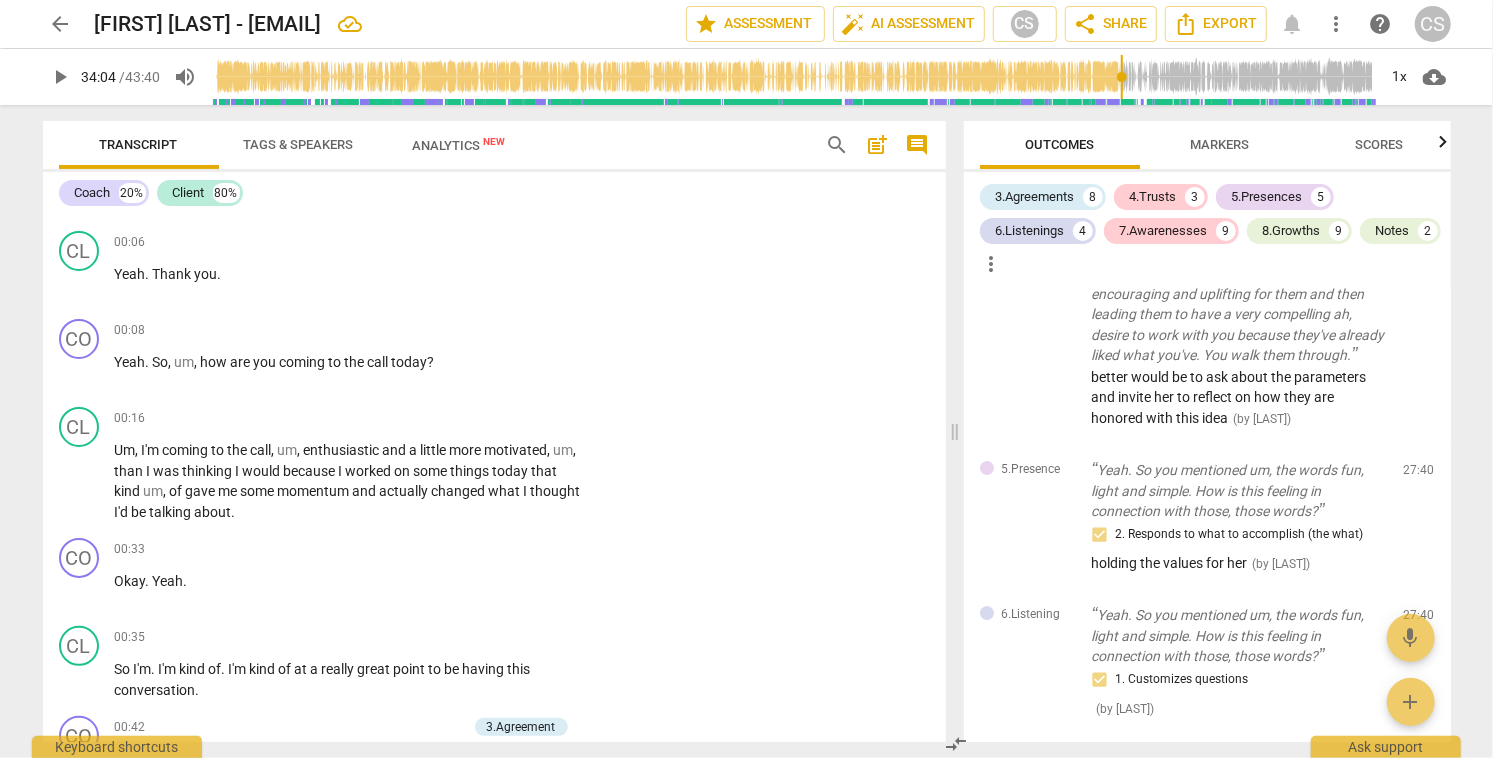 scroll, scrollTop: 0, scrollLeft: 0, axis: both 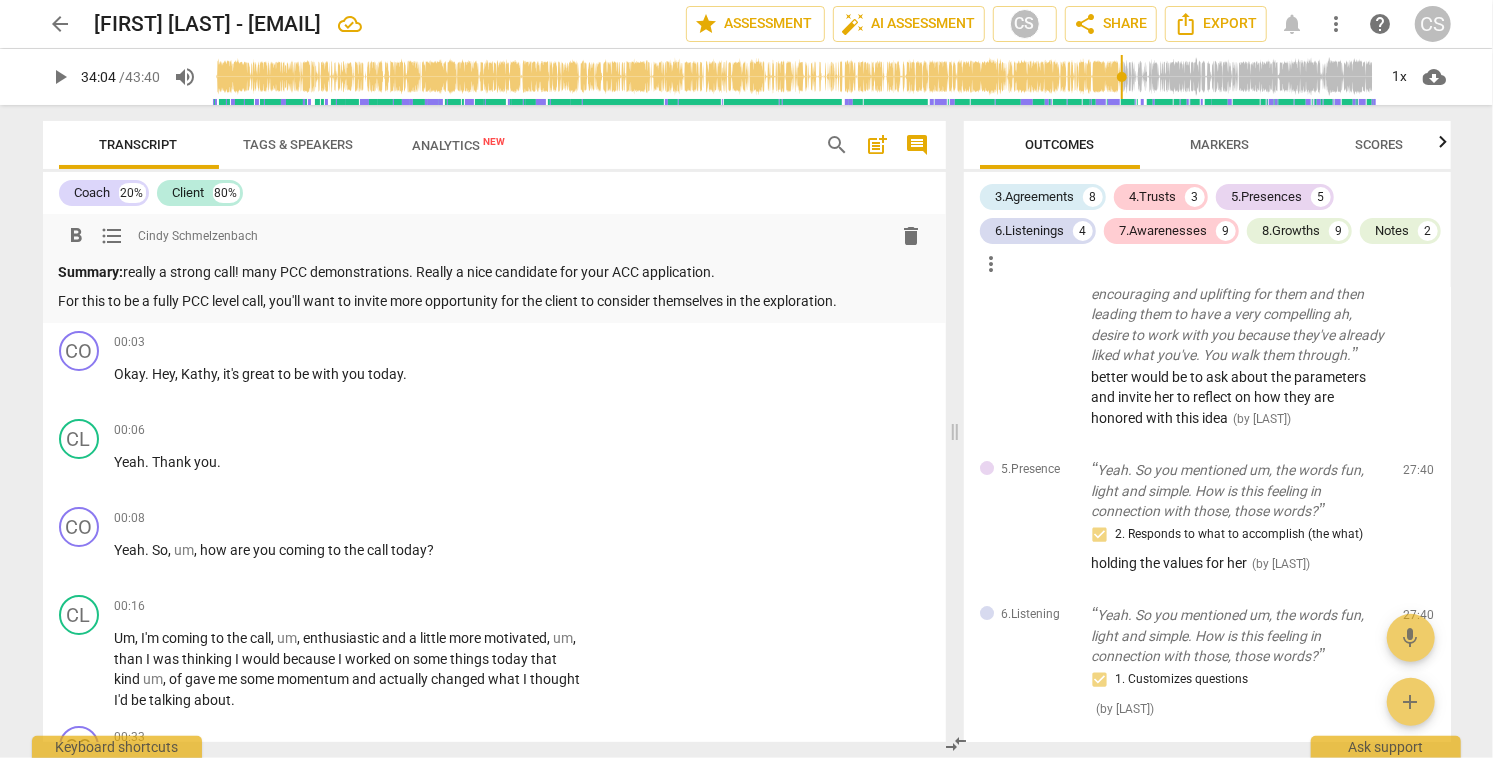 click on "For this to be a fully PCC level call, you'll want to invite more opportunity for the client to consider themselves in the exploration." at bounding box center [494, 301] 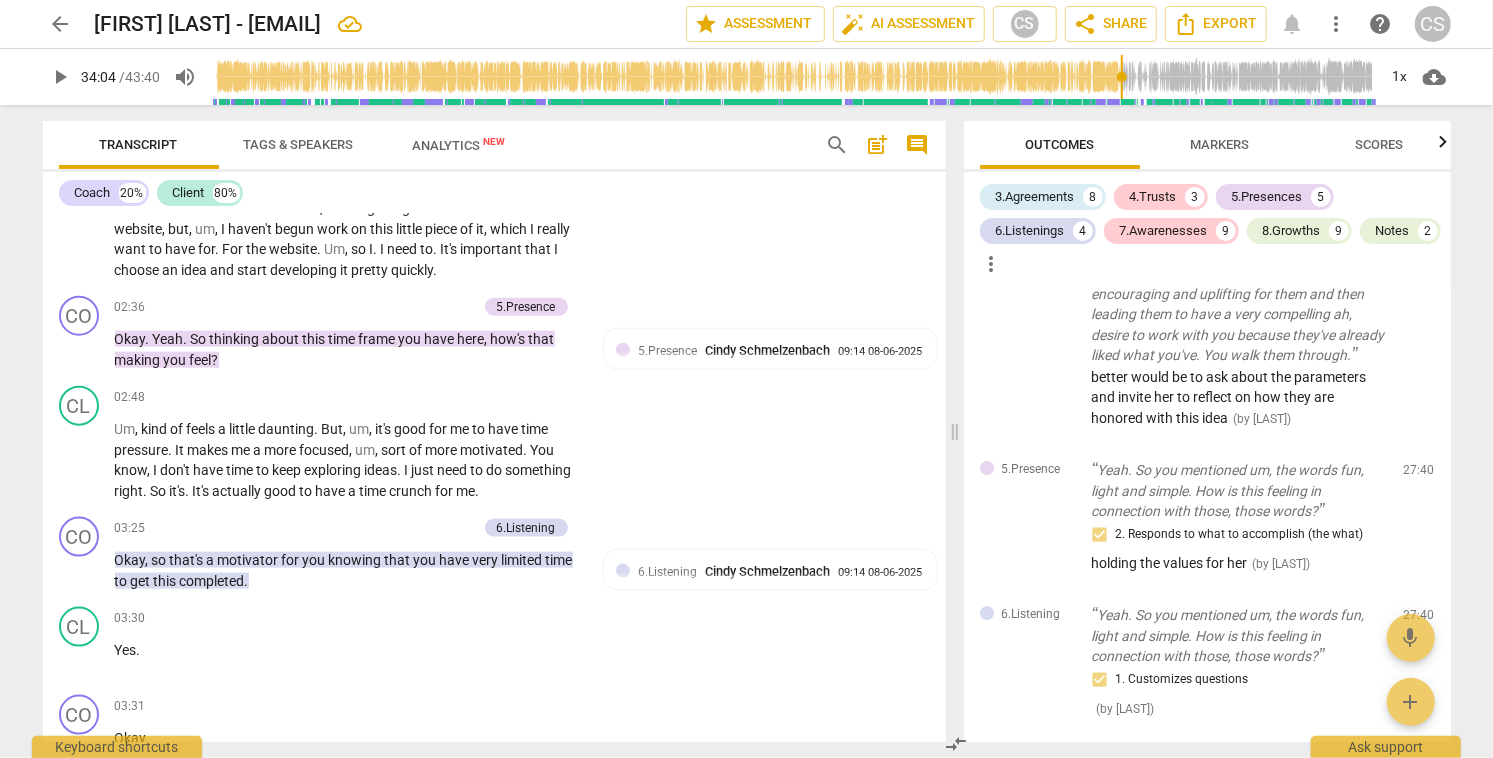 scroll, scrollTop: 1409, scrollLeft: 0, axis: vertical 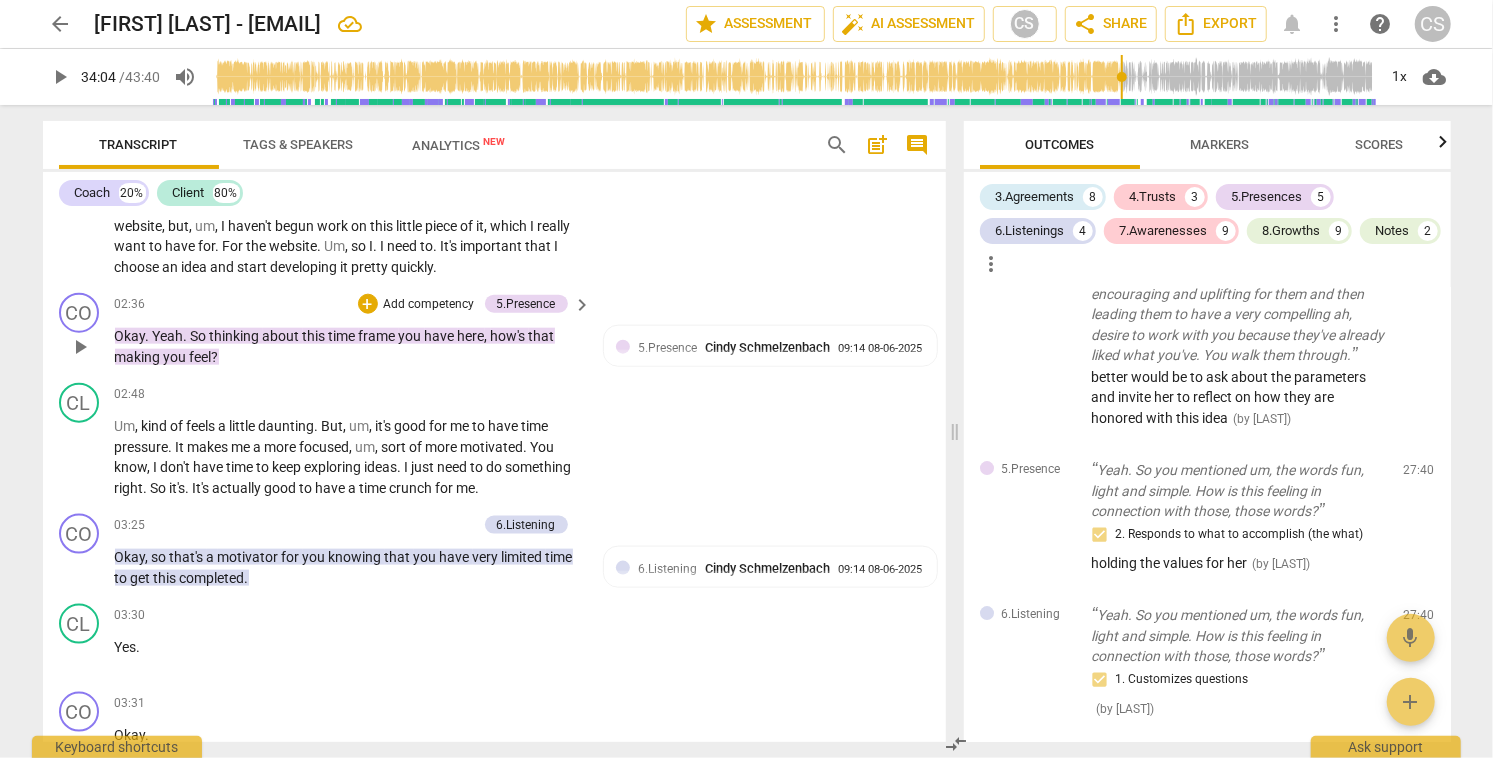 click on "play_arrow" at bounding box center [80, 347] 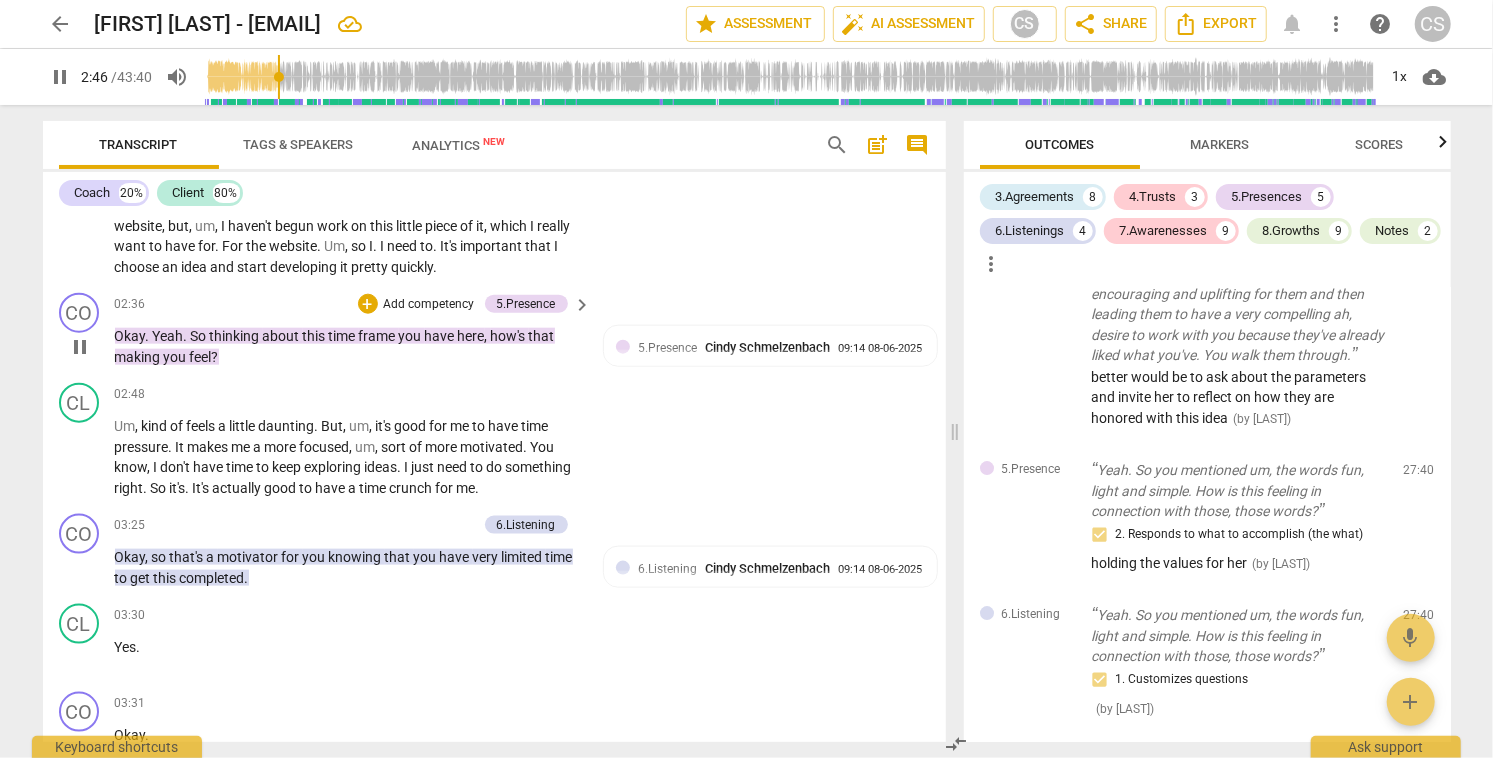 click on "pause" at bounding box center [80, 347] 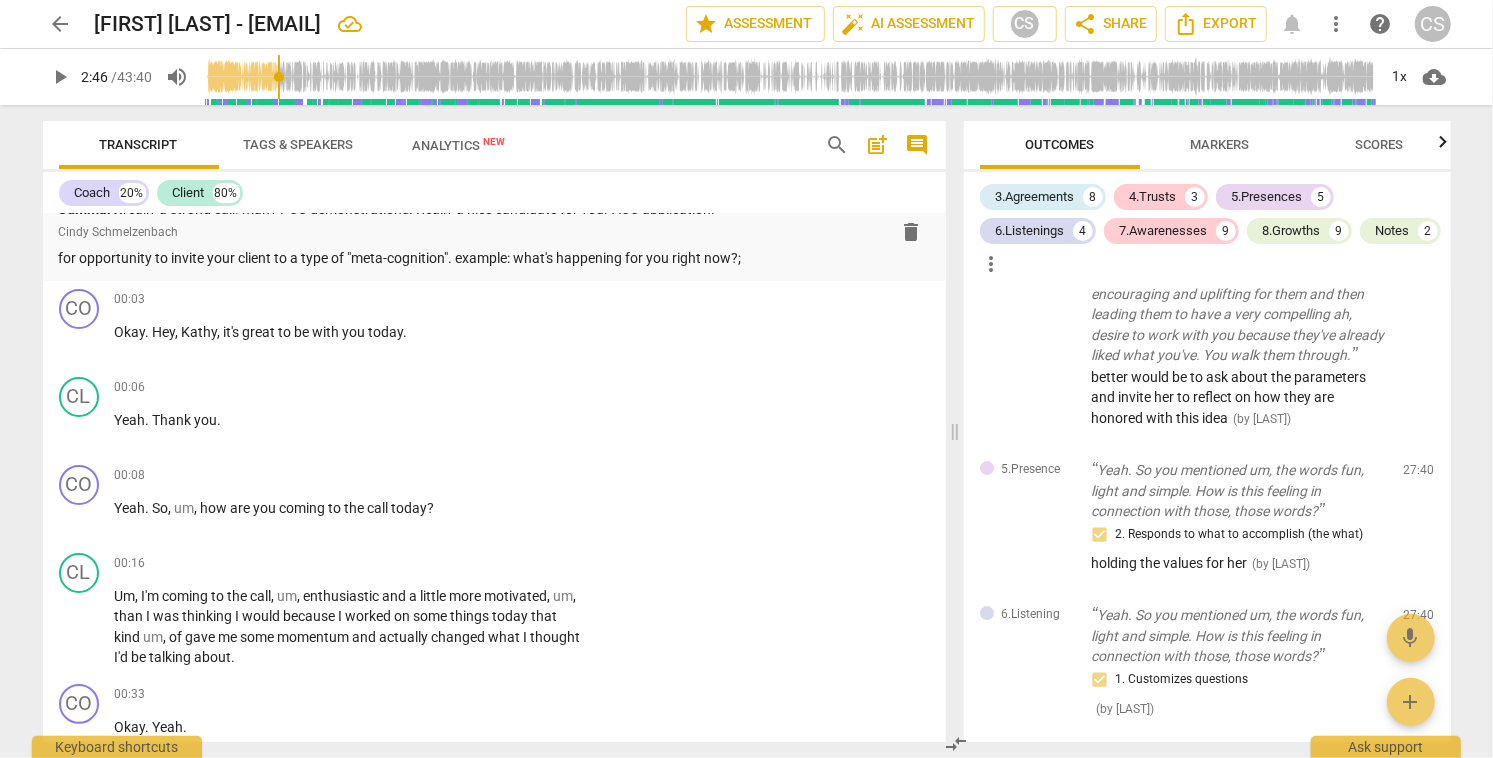 scroll, scrollTop: 0, scrollLeft: 0, axis: both 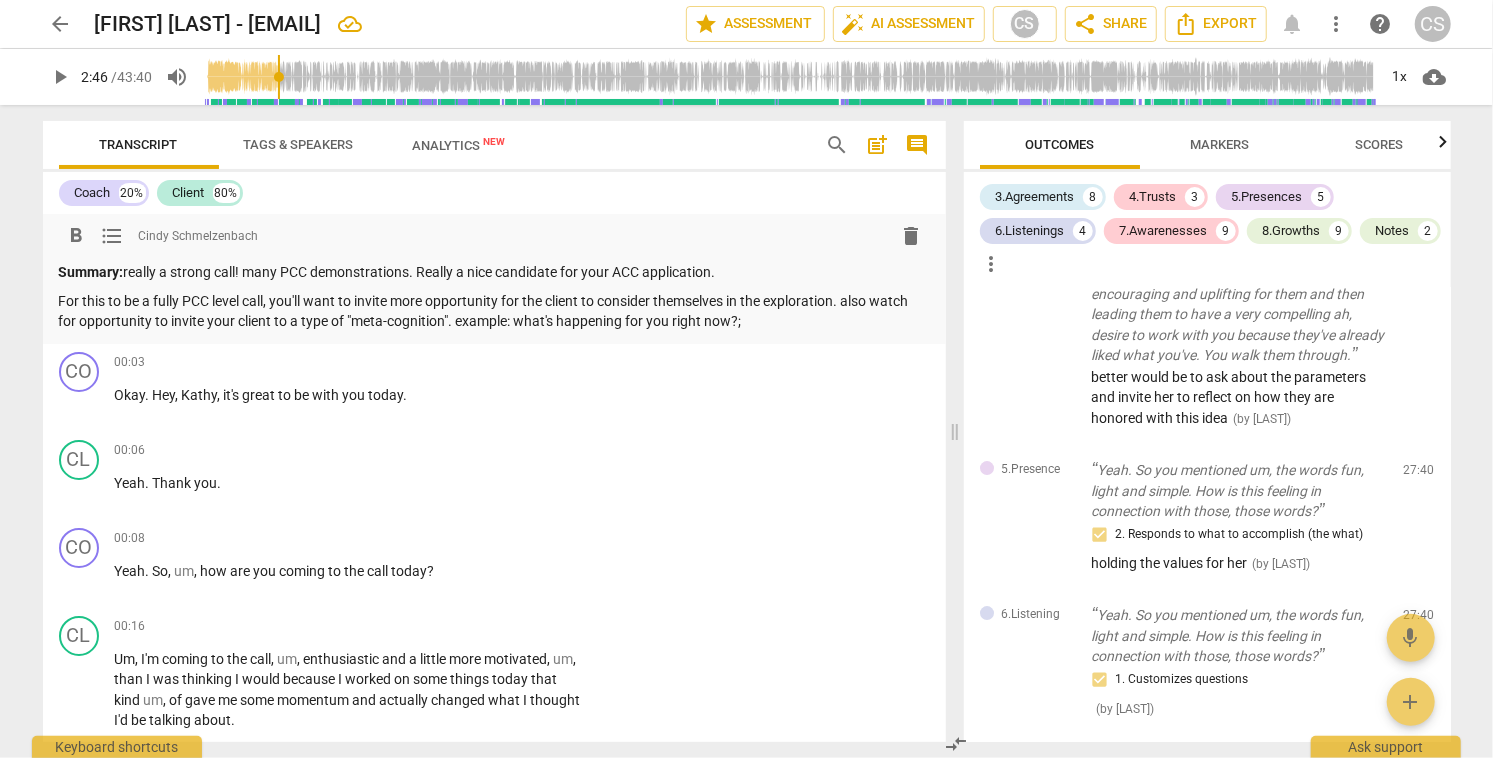click on "For this to be a fully PCC level call, you'll want to invite more opportunity for the client to consider themselves in the exploration. also watch for opportunity to invite your client to a type of "meta-cognition". example: what's happening for you right now?;" at bounding box center [494, 311] 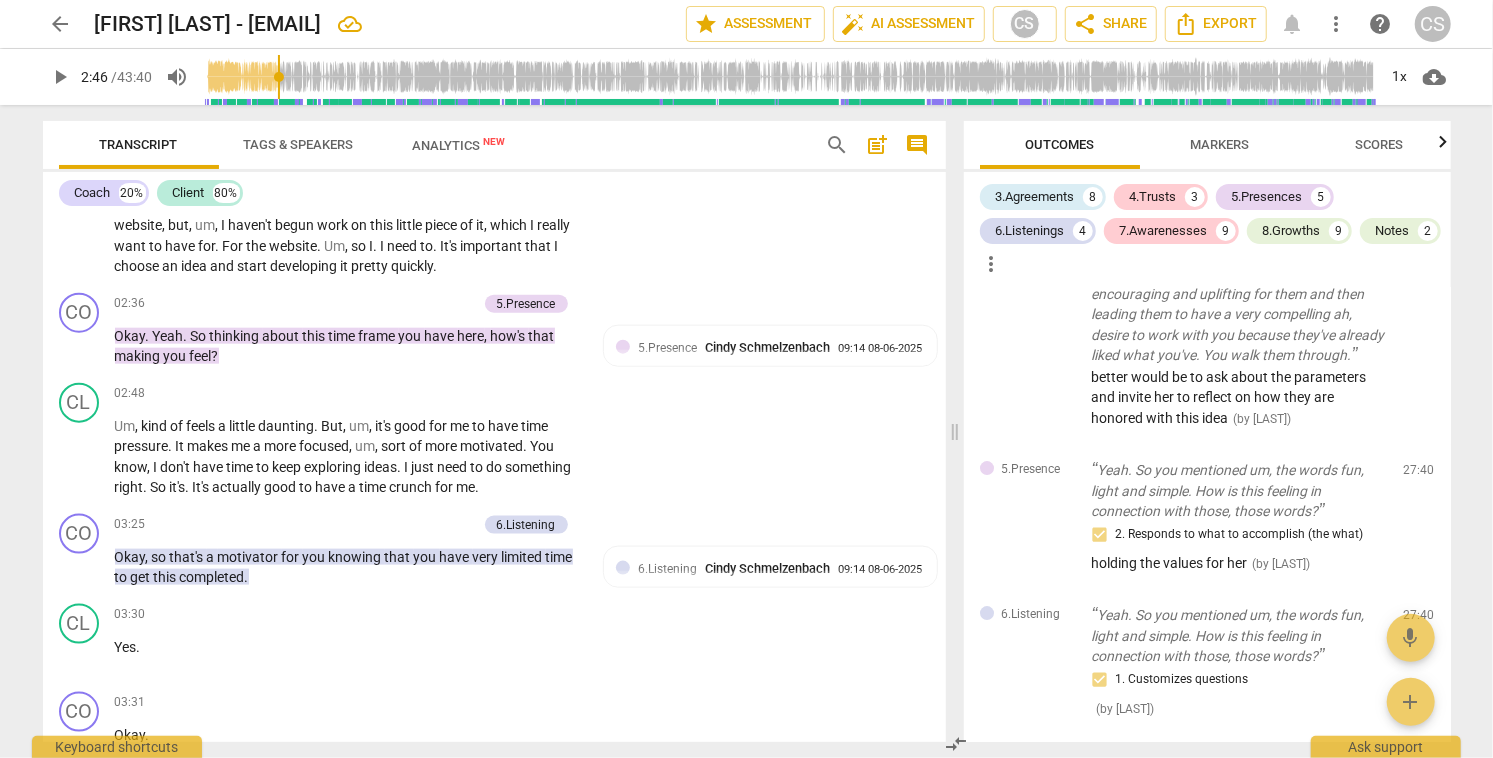 scroll, scrollTop: 1429, scrollLeft: 0, axis: vertical 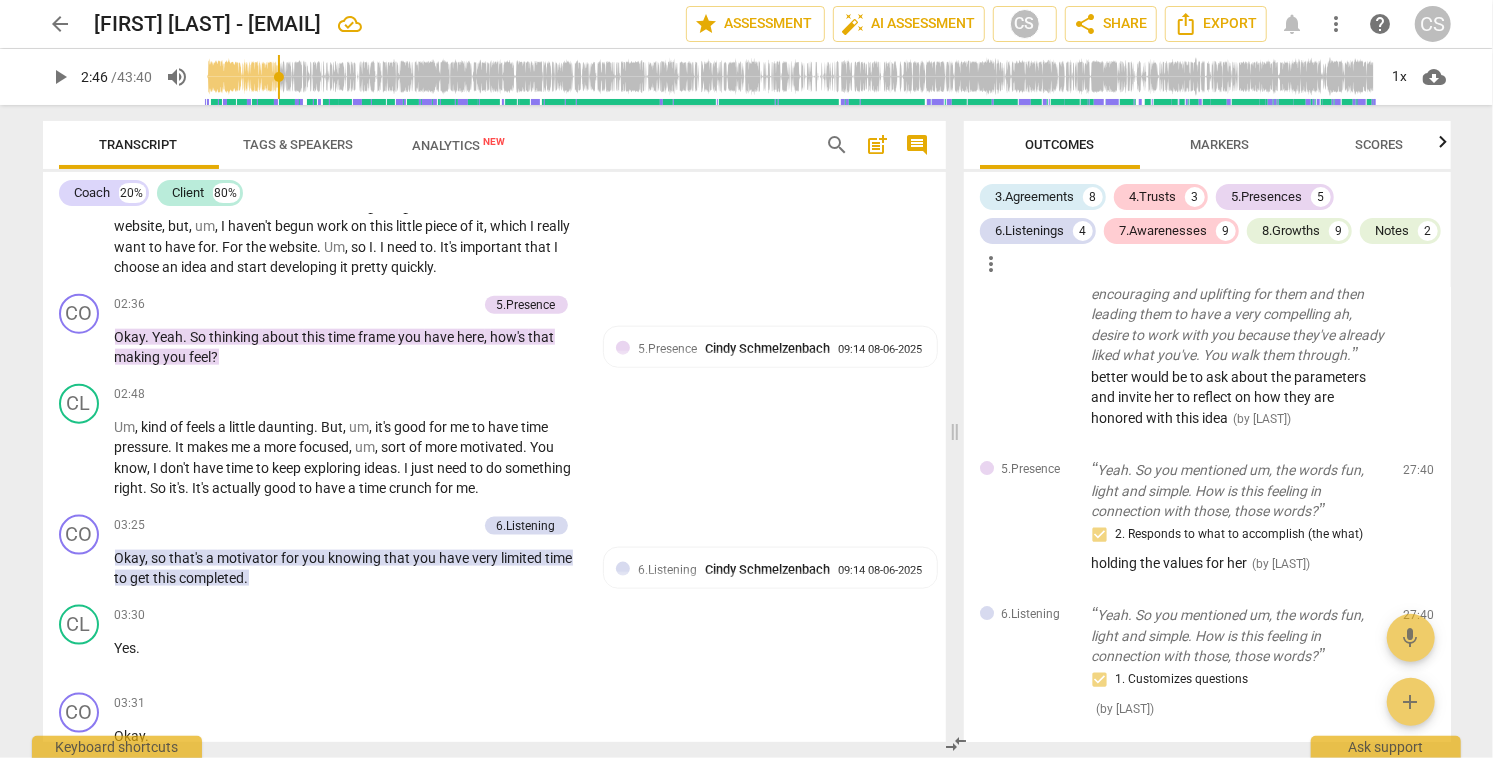 click on "Markers" at bounding box center [1219, 144] 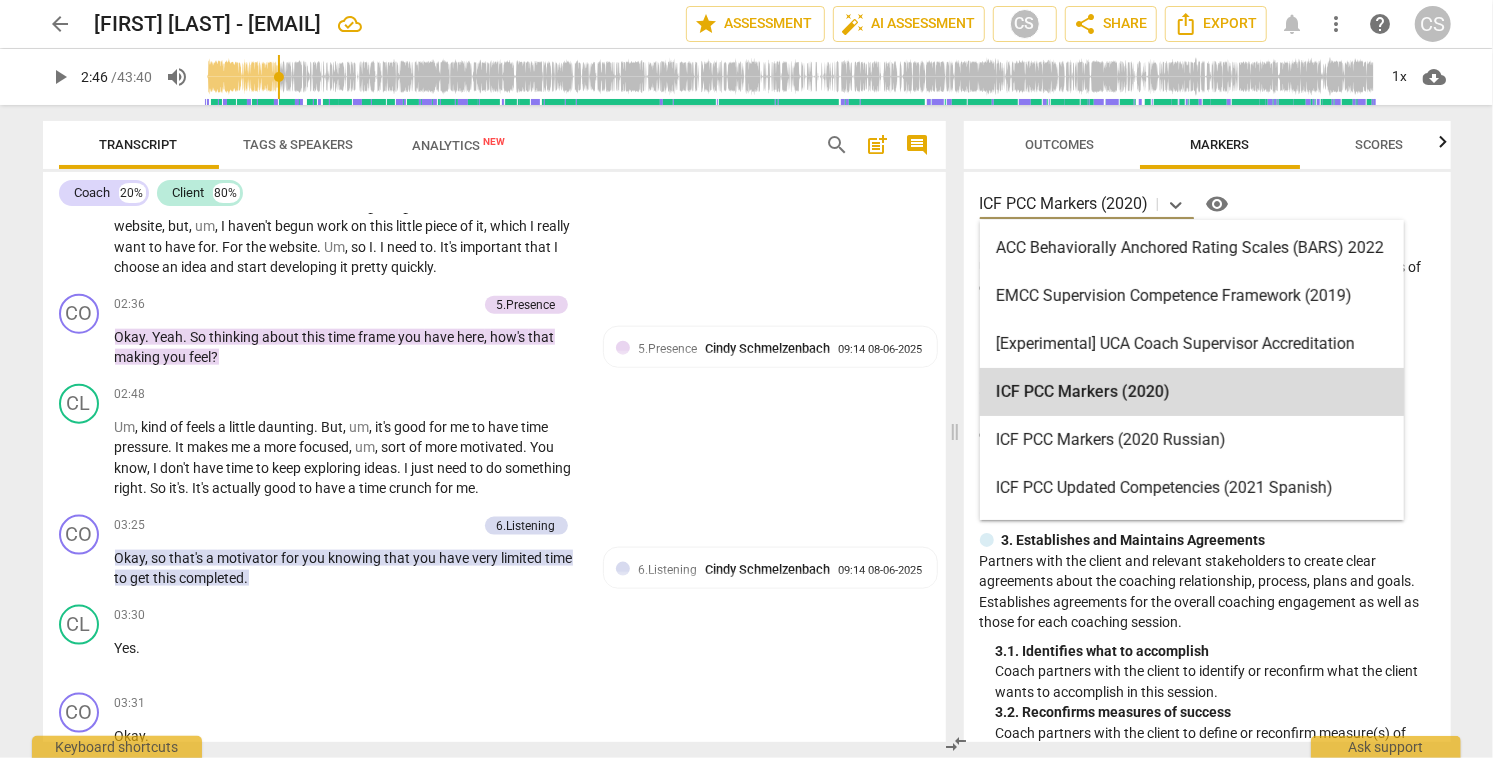 drag, startPoint x: 1002, startPoint y: 208, endPoint x: 1148, endPoint y: 199, distance: 146.27713 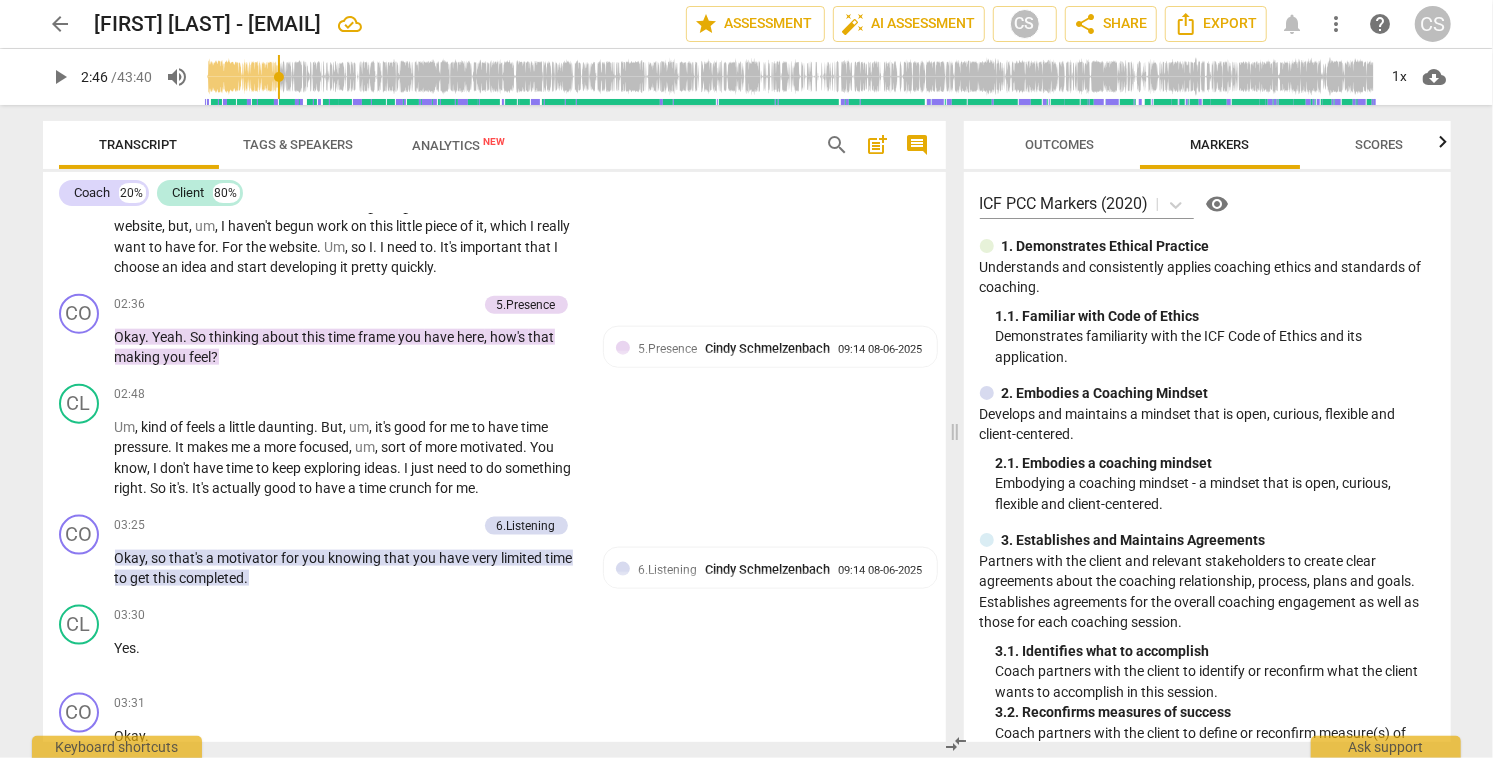 click on "Scores" at bounding box center [1380, 144] 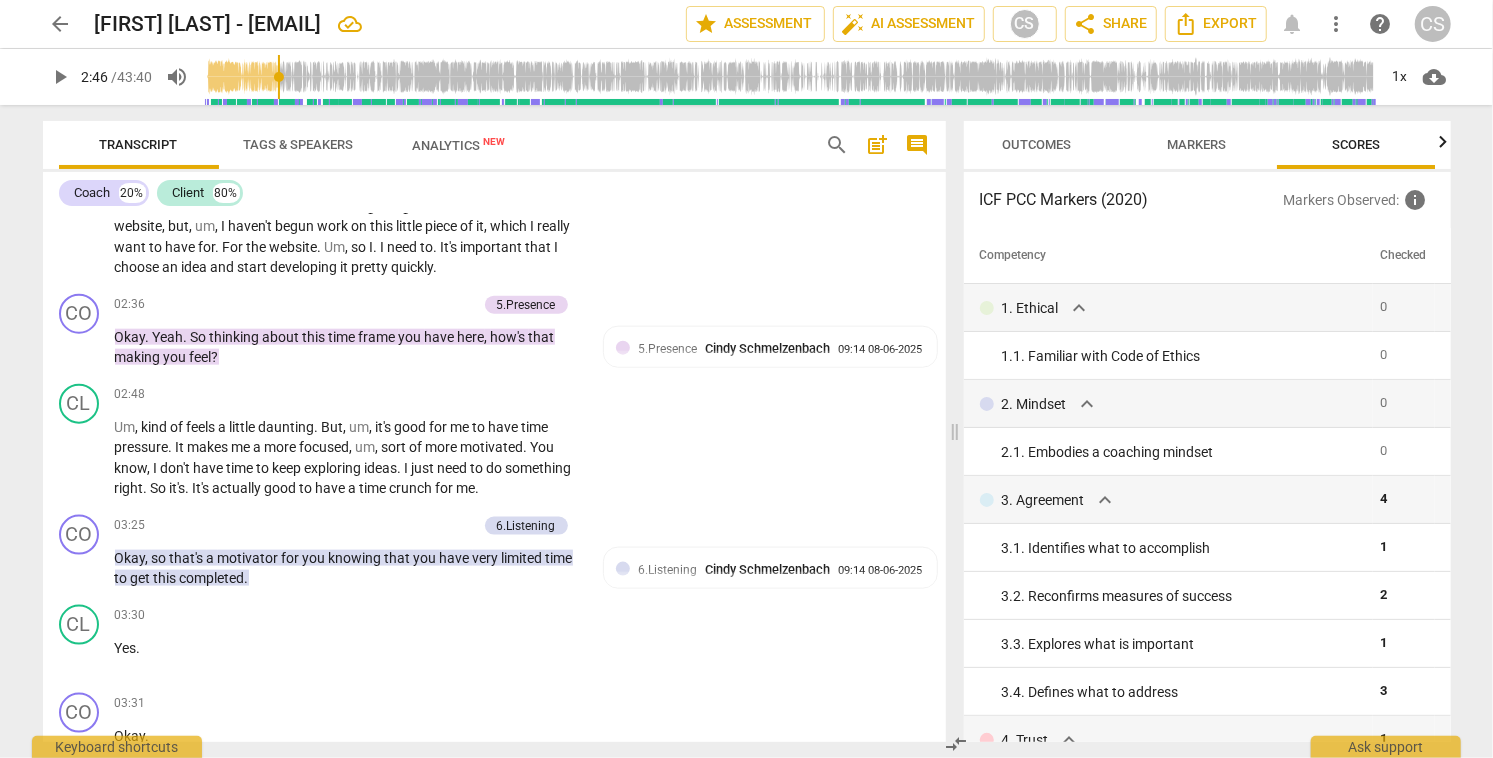 scroll, scrollTop: 0, scrollLeft: 25, axis: horizontal 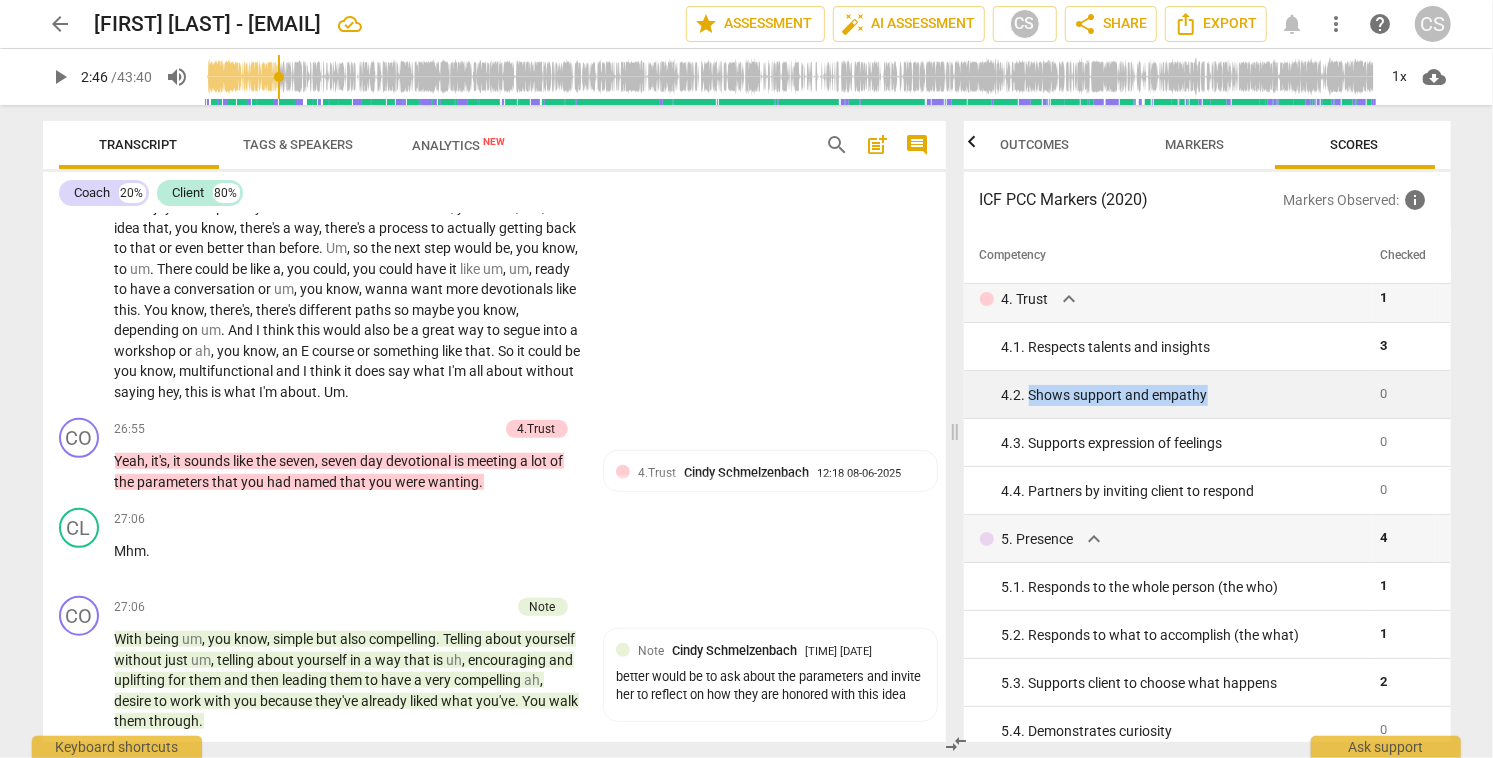 drag, startPoint x: 1029, startPoint y: 395, endPoint x: 1212, endPoint y: 391, distance: 183.04372 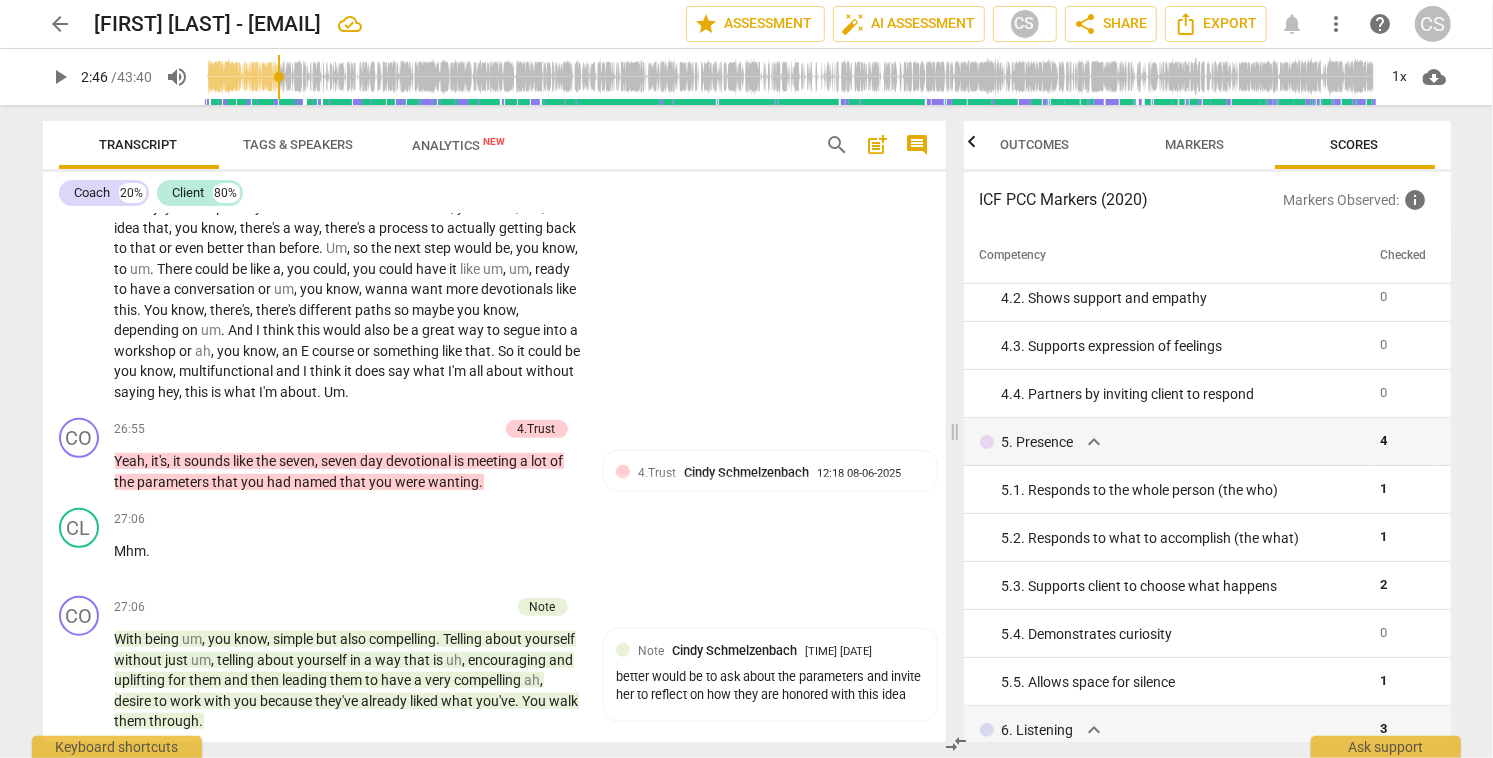 scroll, scrollTop: 0, scrollLeft: 0, axis: both 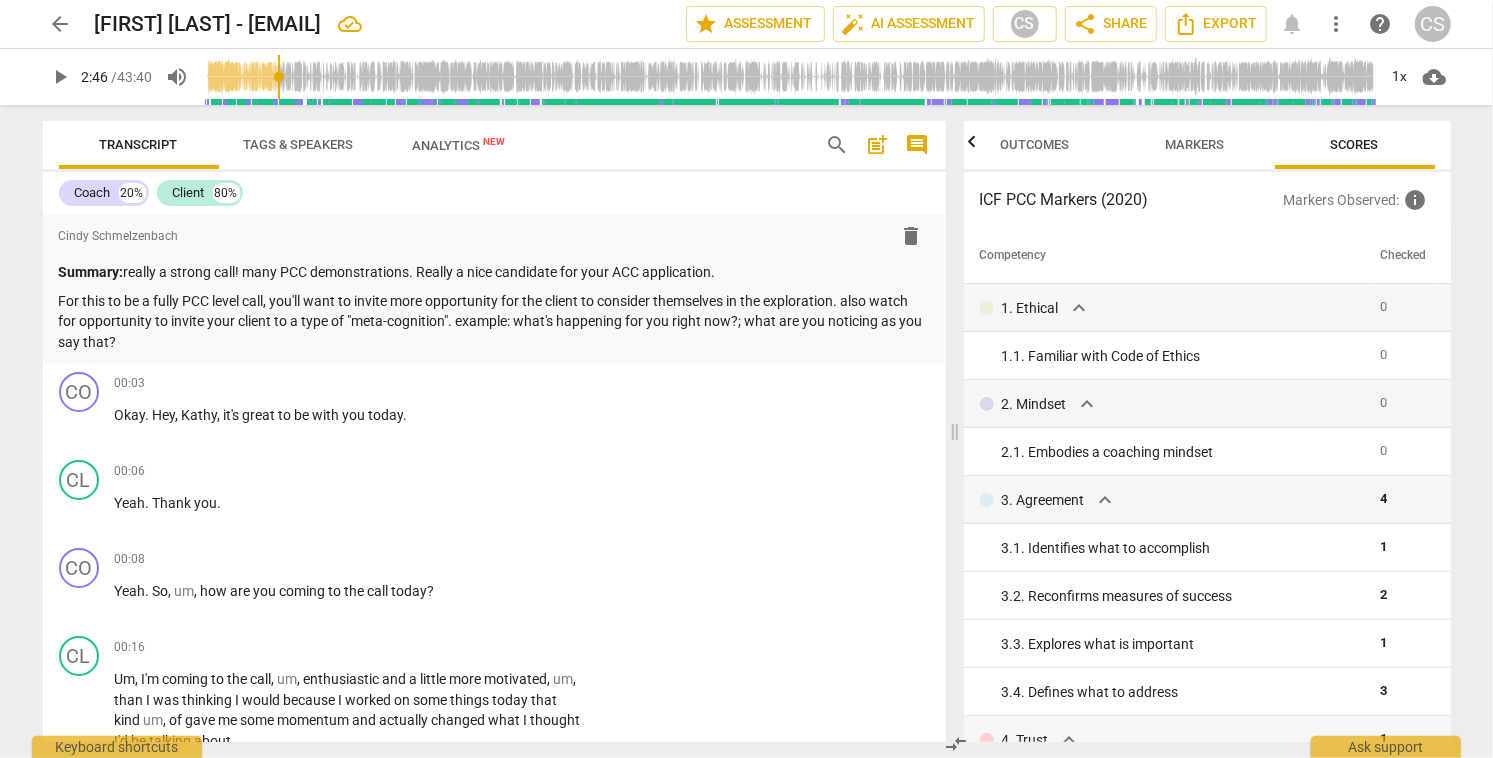 type on "167" 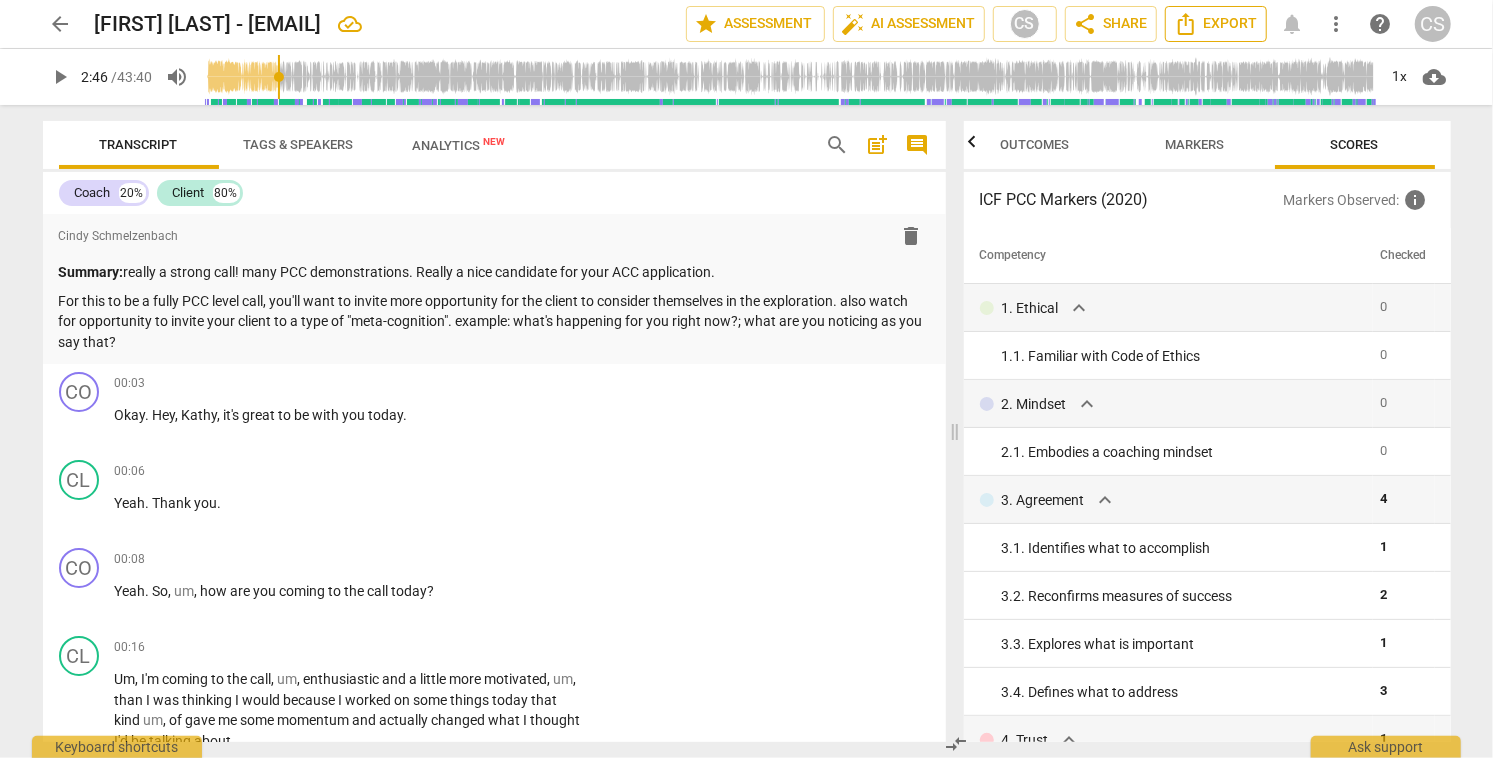 click on "Export" at bounding box center [1216, 24] 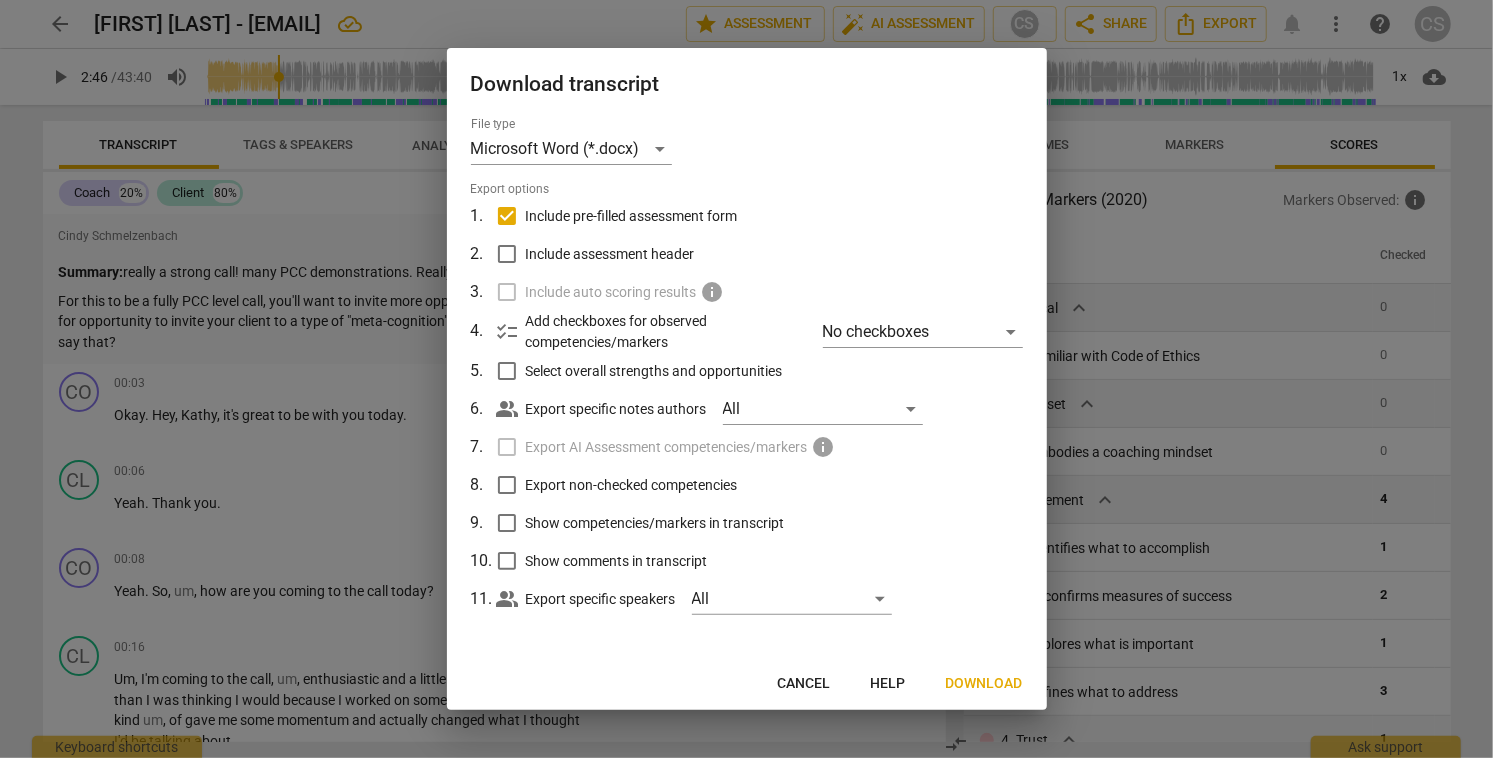 click on "Export non-checked competencies" at bounding box center (507, 485) 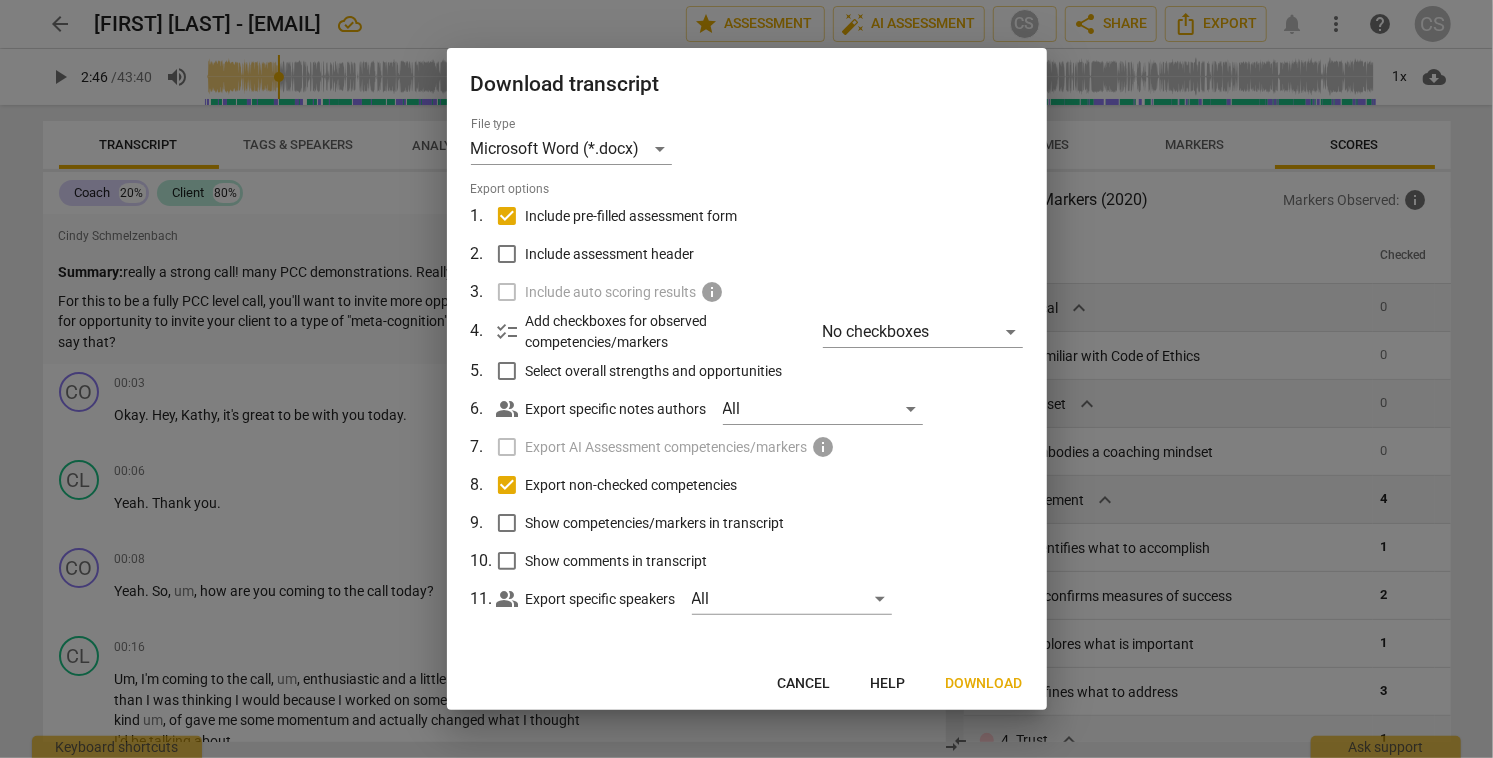 click on "Show competencies/markers in transcript" at bounding box center (507, 523) 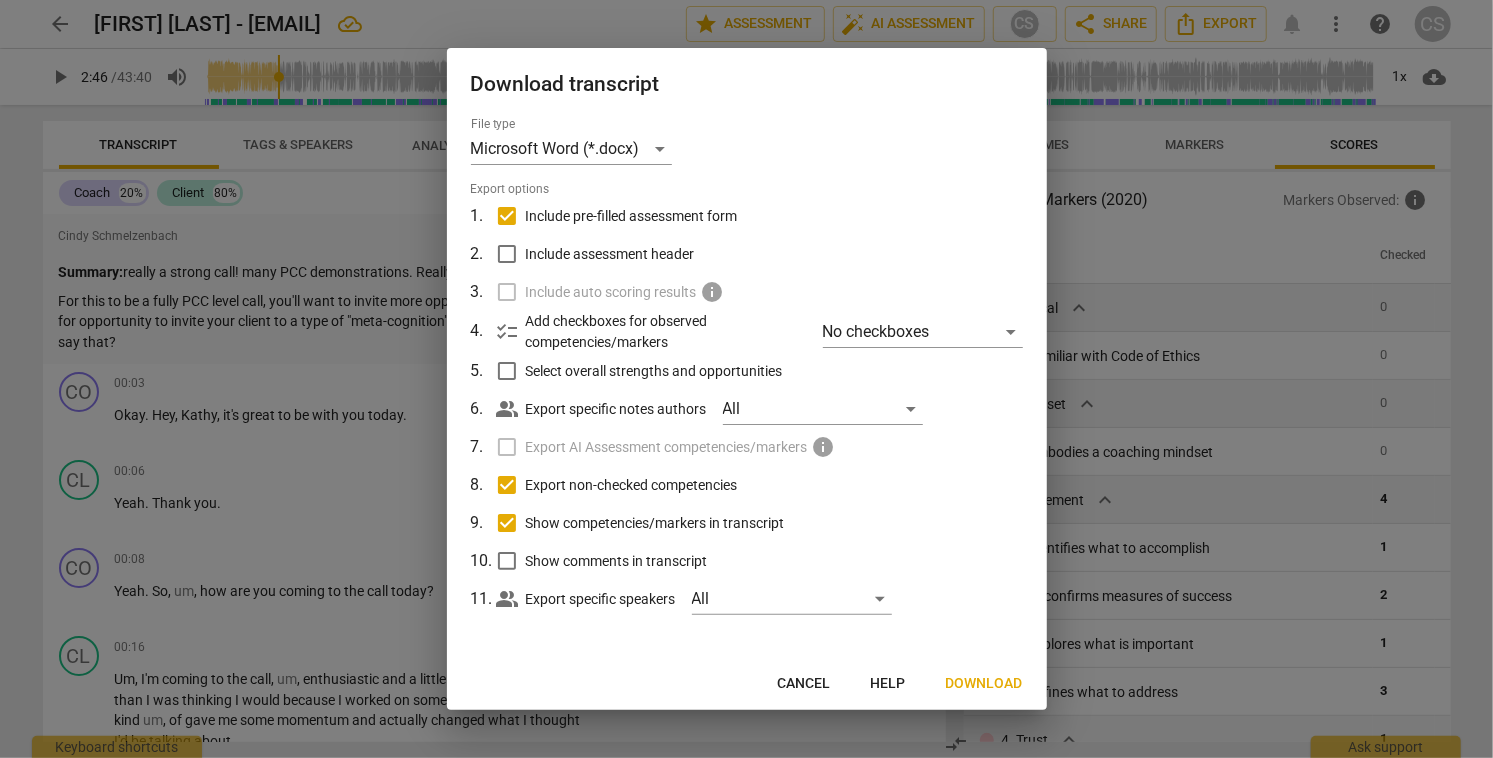 click on "Show comments in transcript" at bounding box center (507, 561) 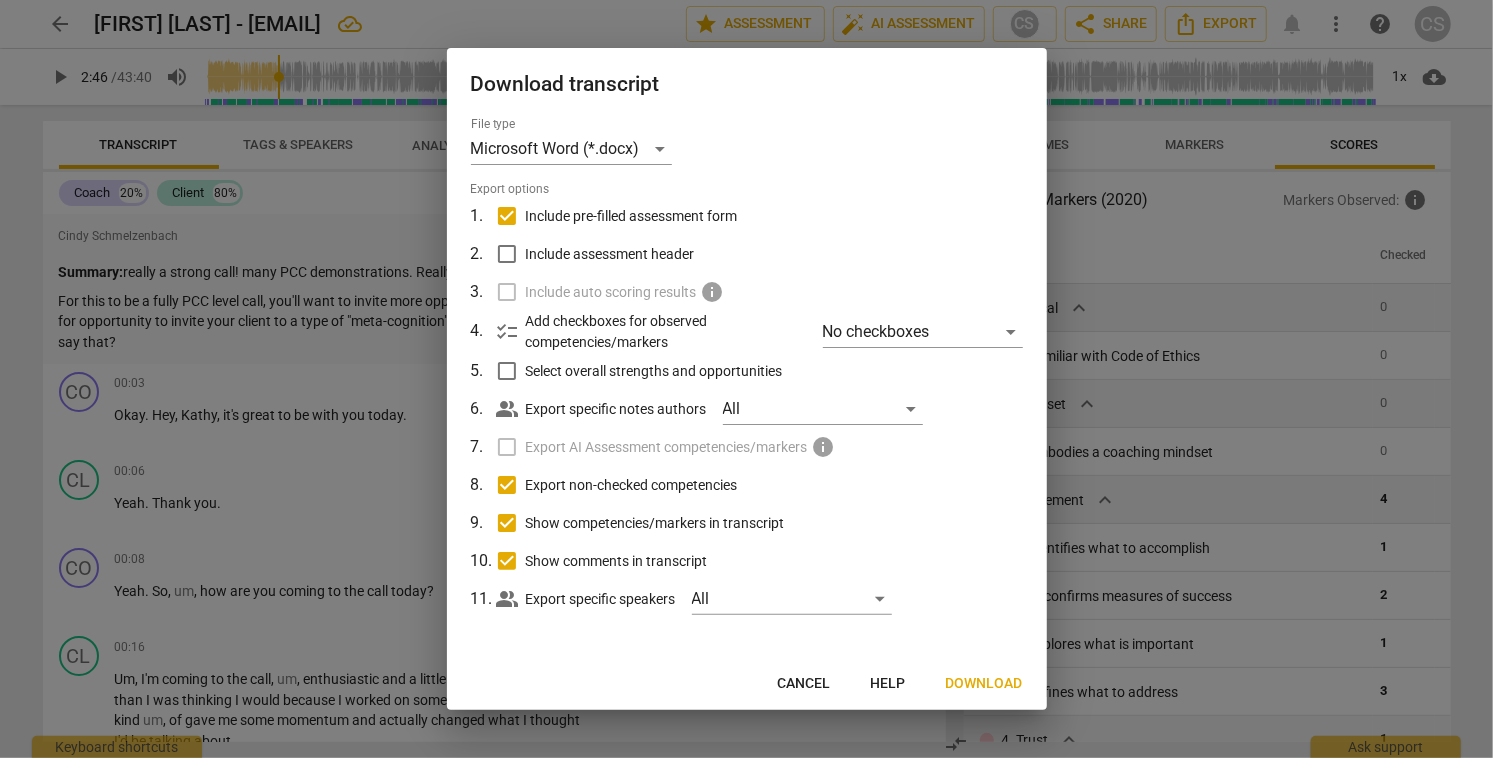click on "Include assessment header" at bounding box center (507, 254) 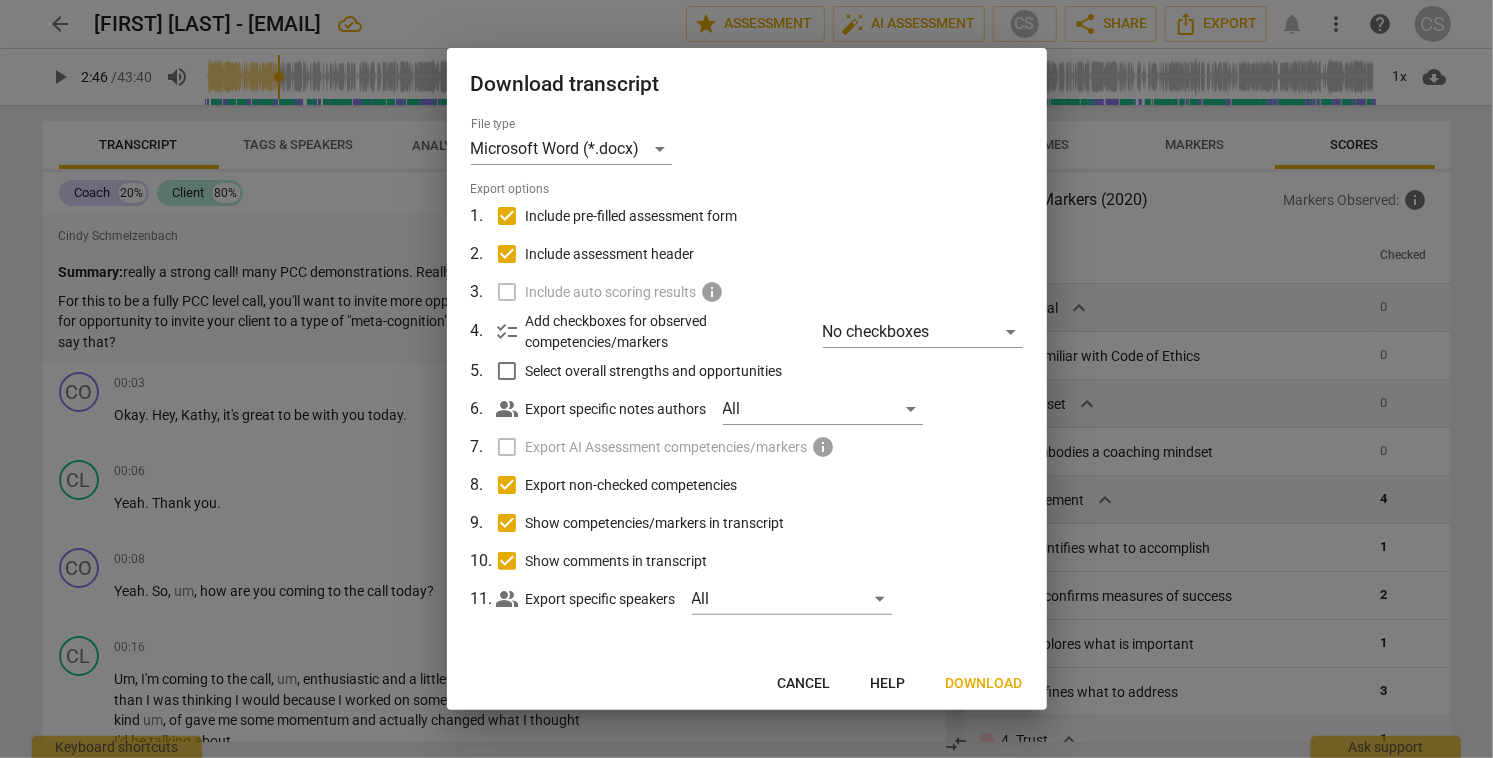 click on "Select overall strengths and opportunities" at bounding box center (507, 371) 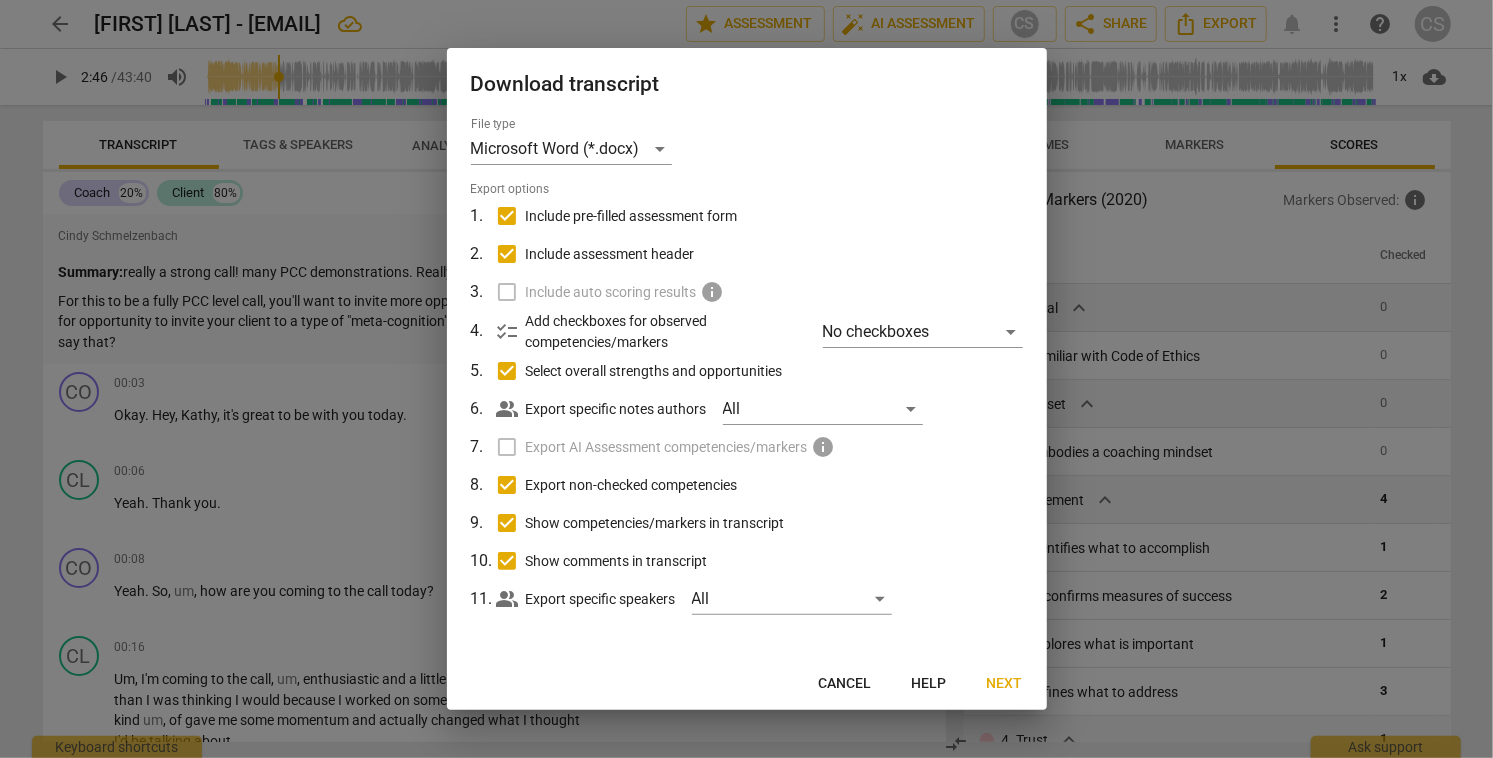 click on "Include auto scoring results info" at bounding box center (745, 292) 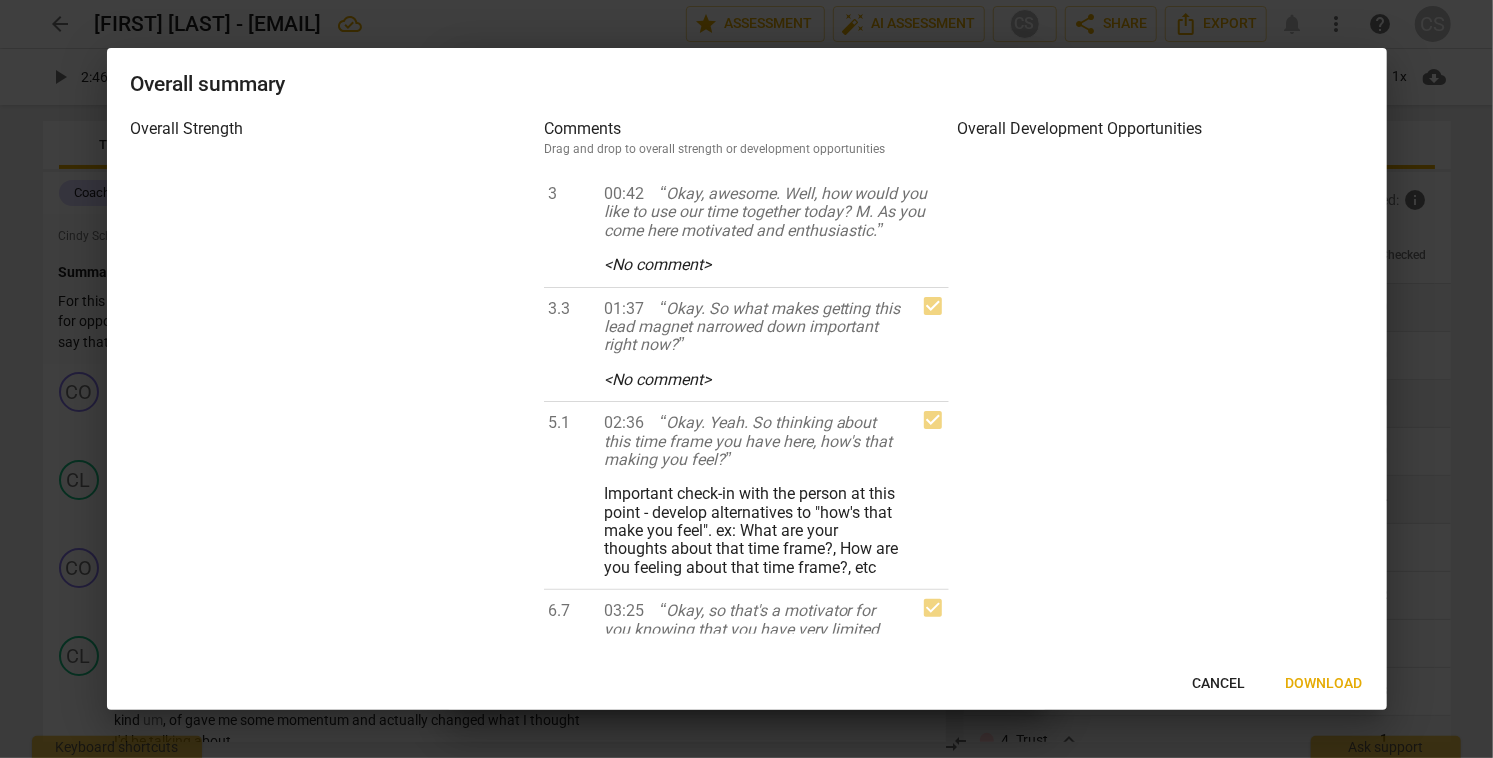 click on "Download" at bounding box center (1324, 684) 